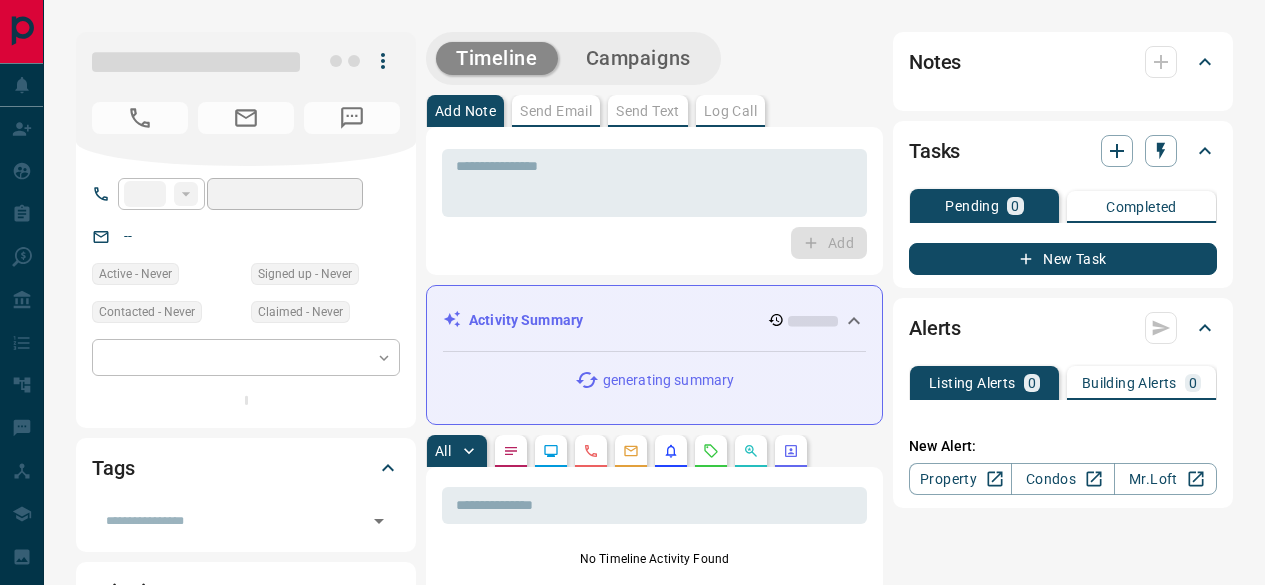 scroll, scrollTop: 0, scrollLeft: 0, axis: both 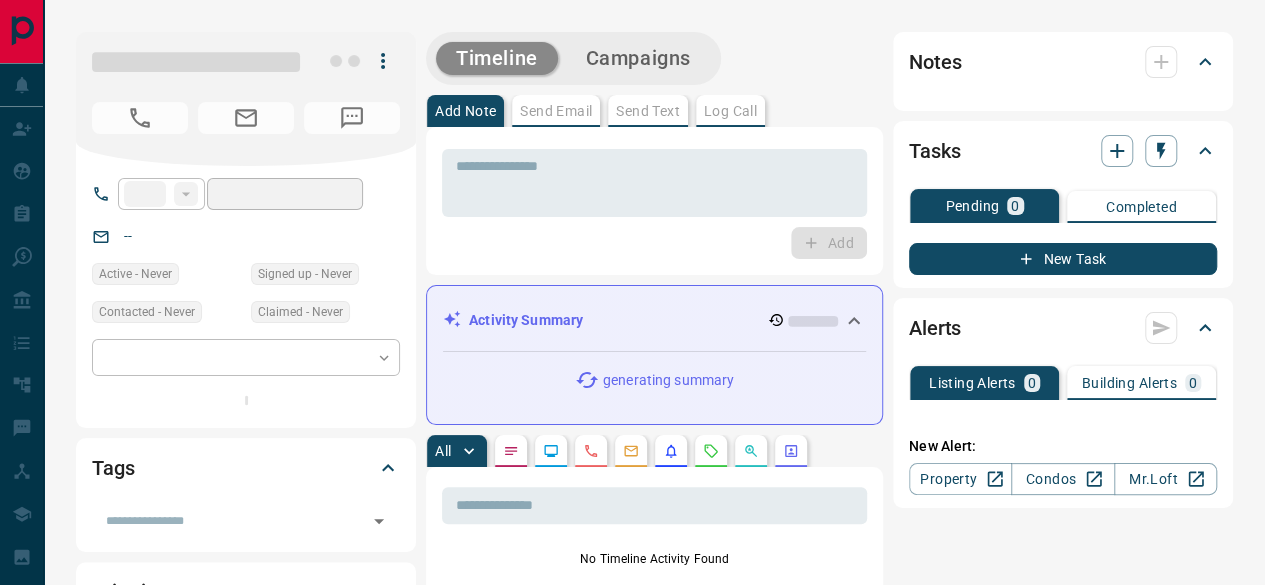 type on "**" 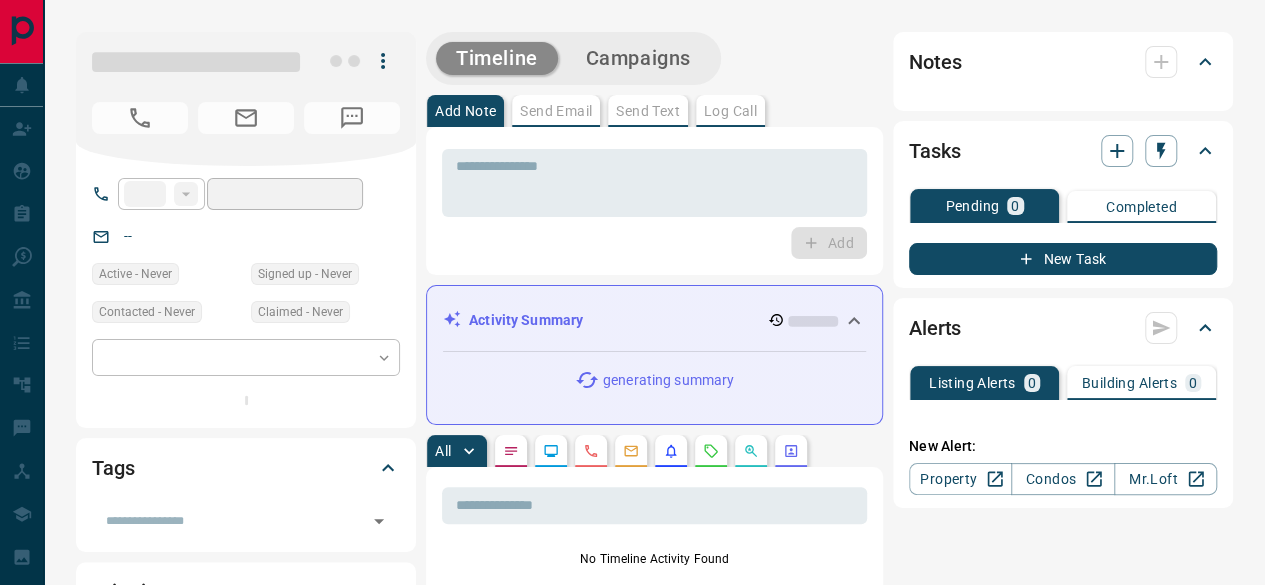 type on "**********" 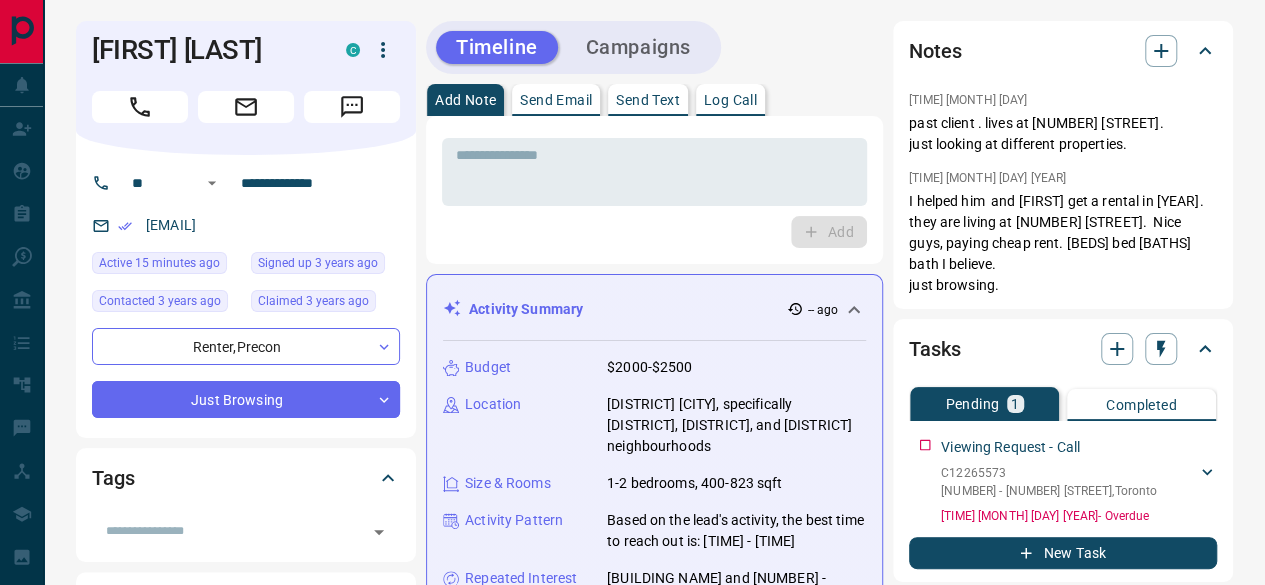 scroll, scrollTop: 0, scrollLeft: 0, axis: both 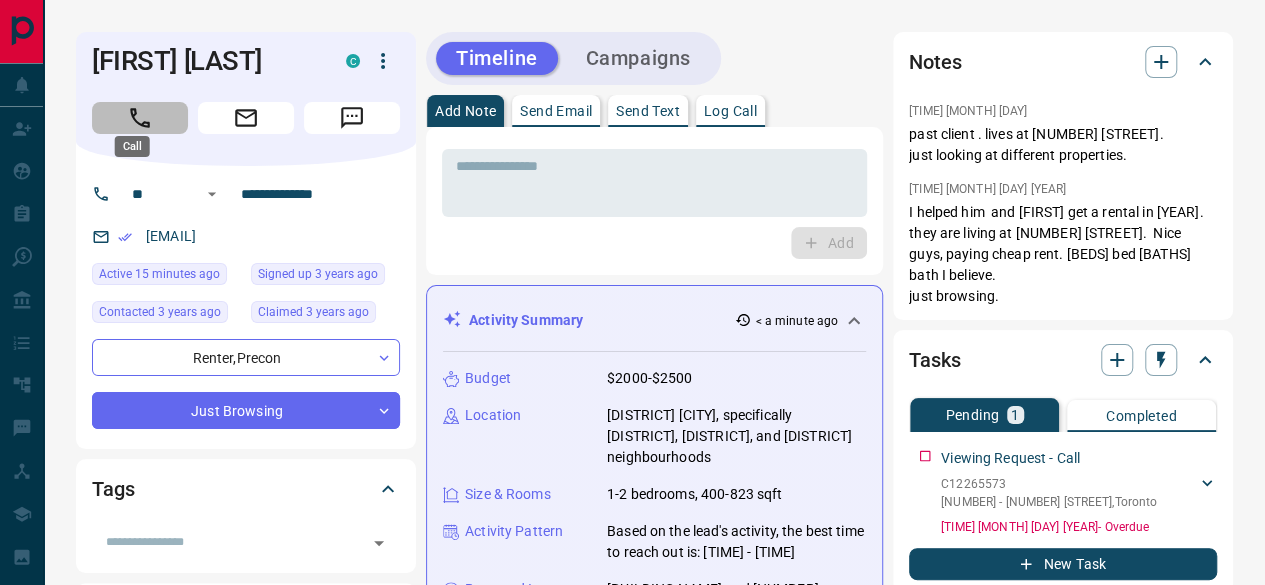 click 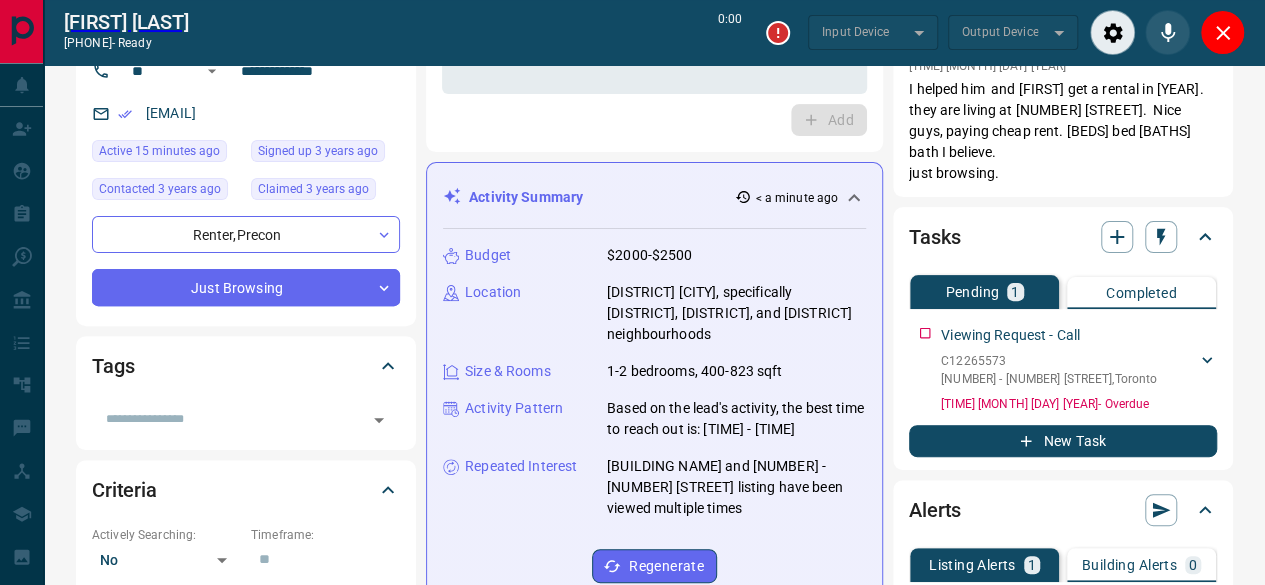 scroll, scrollTop: 200, scrollLeft: 0, axis: vertical 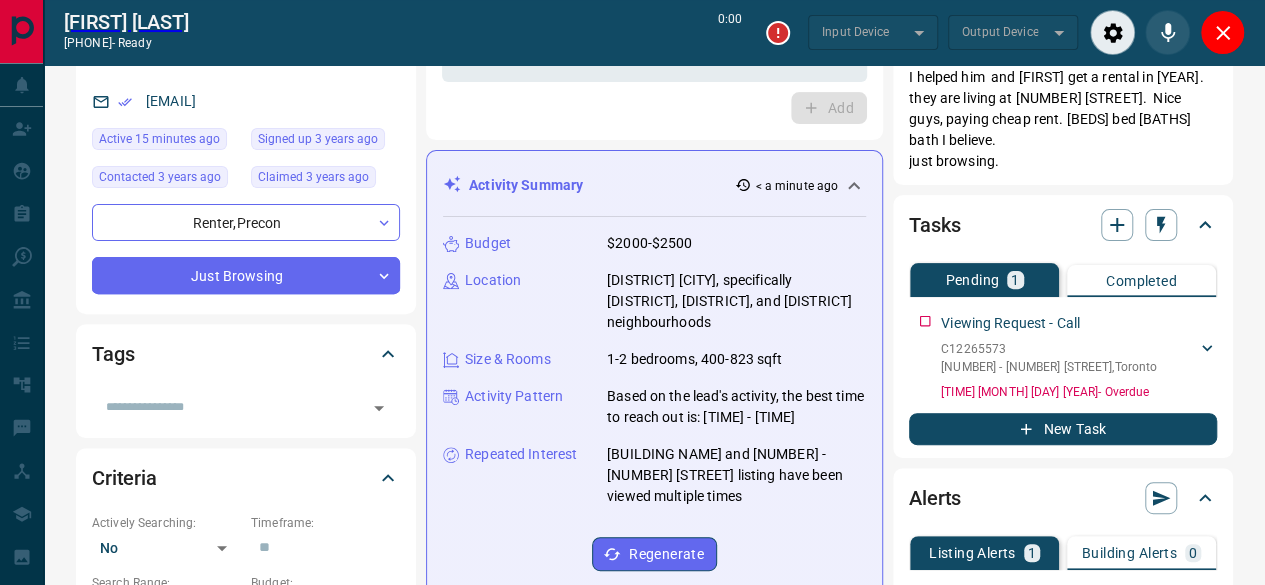 type on "*******" 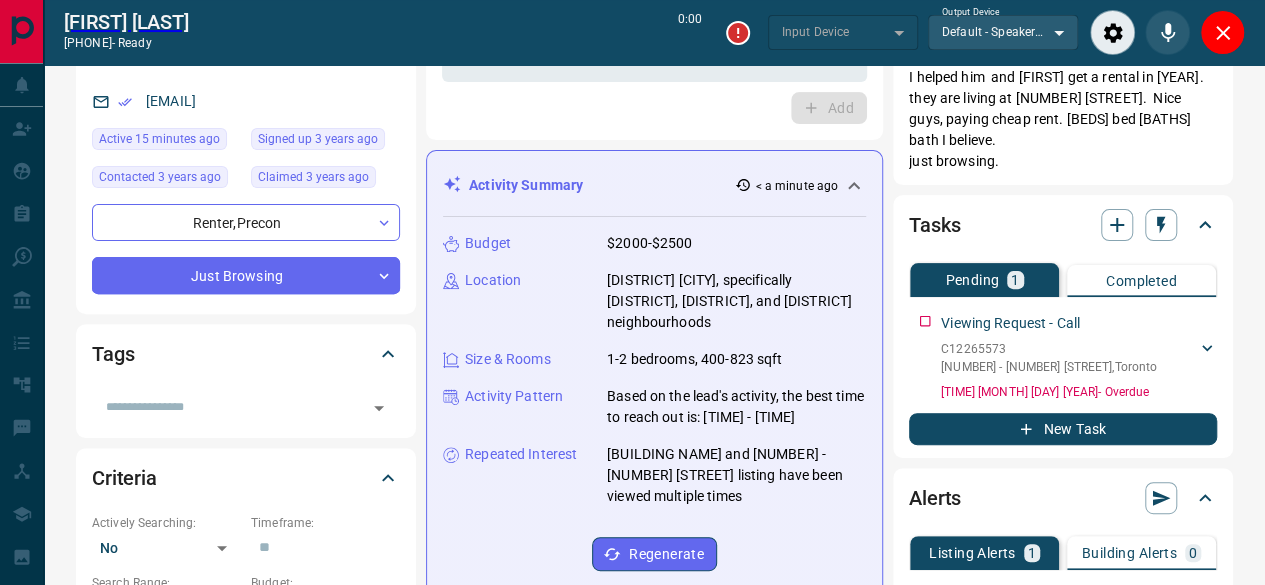 type on "*******" 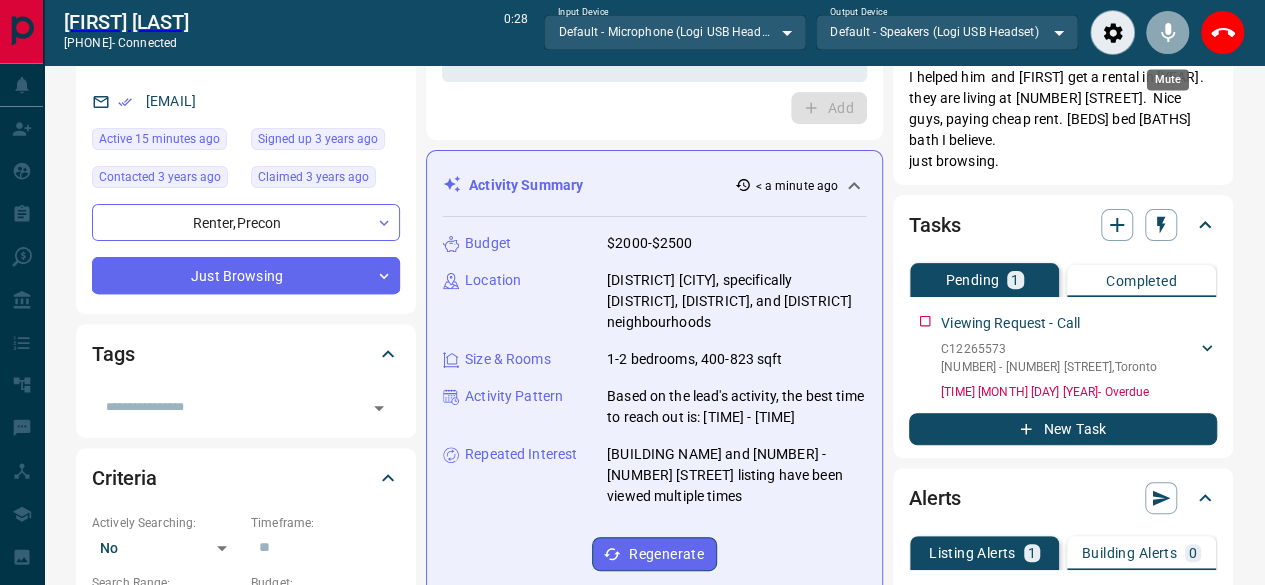 click at bounding box center [1167, 32] 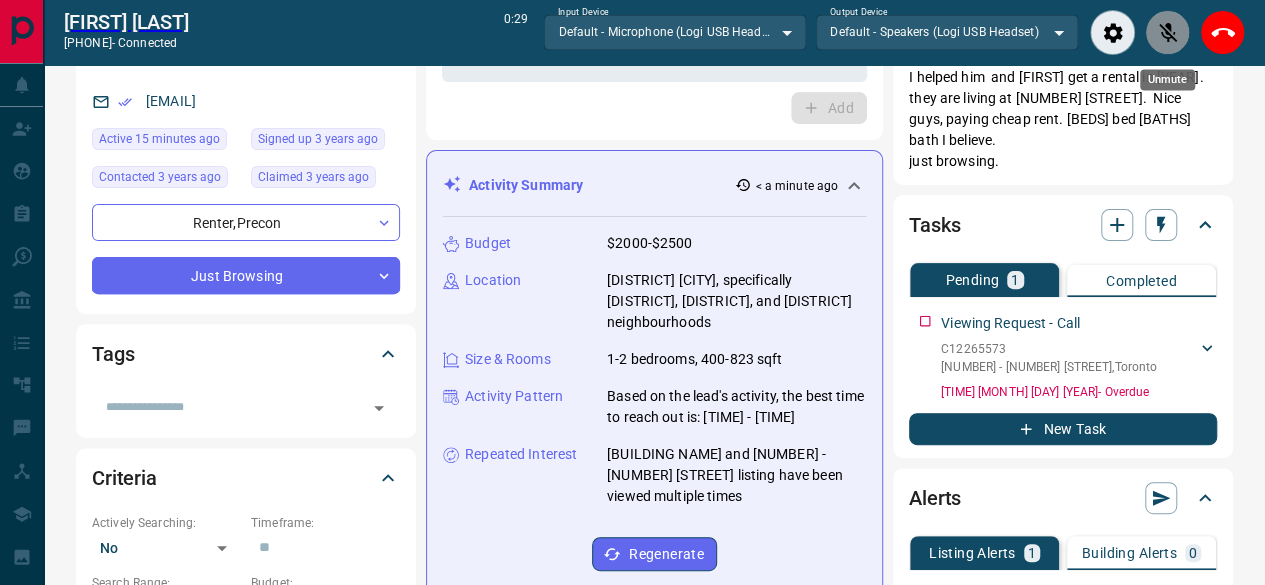 click 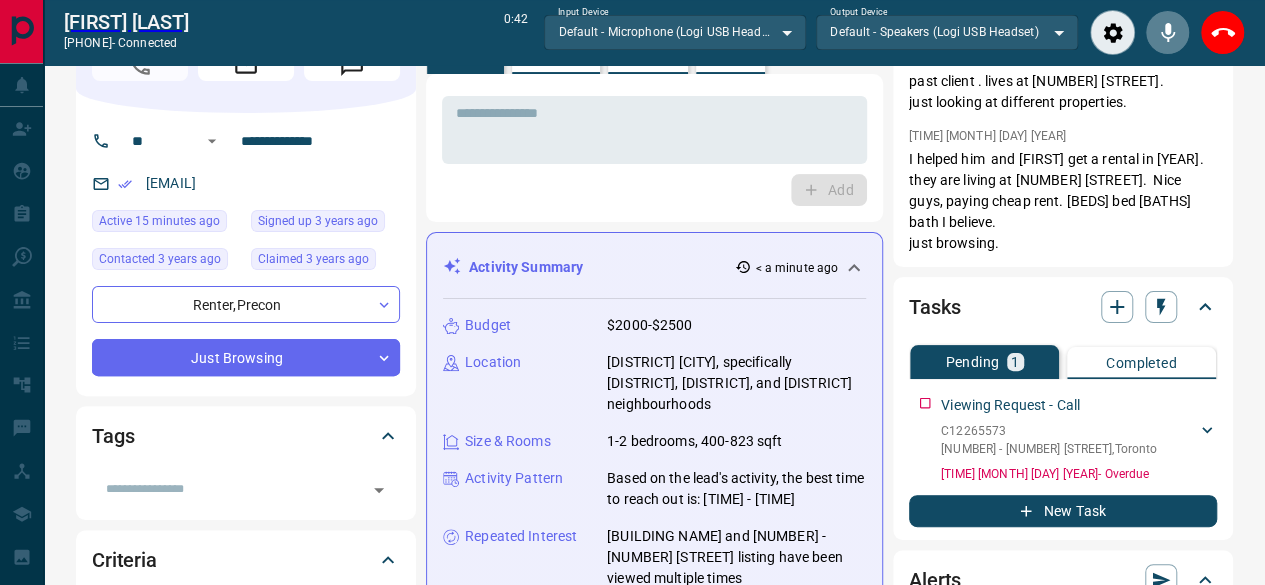 scroll, scrollTop: 0, scrollLeft: 0, axis: both 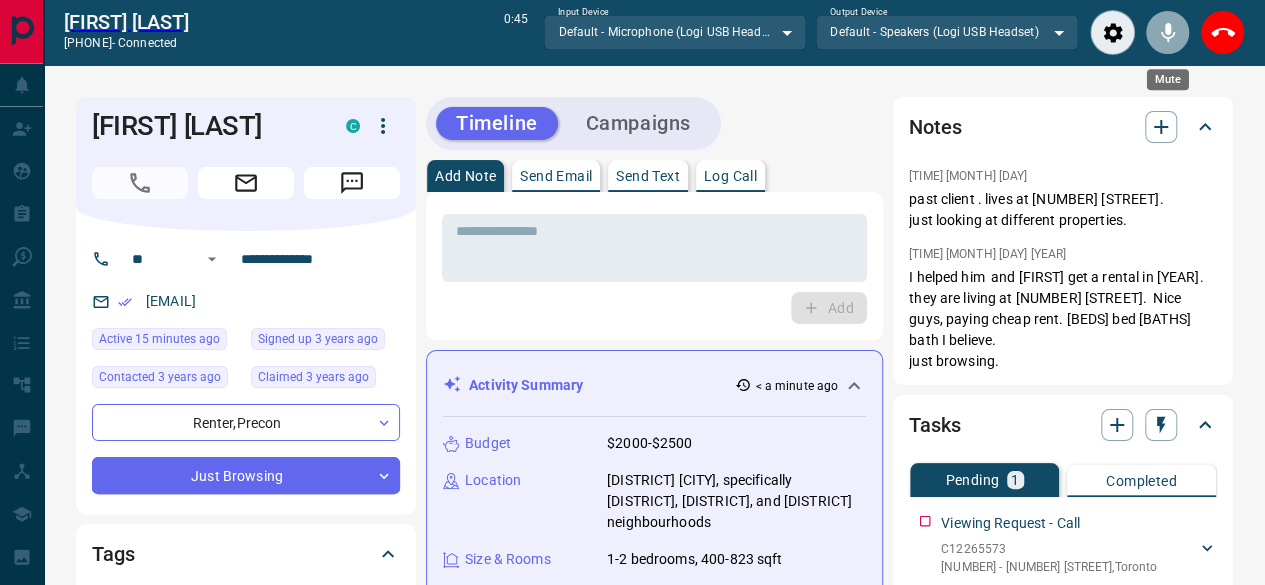 click 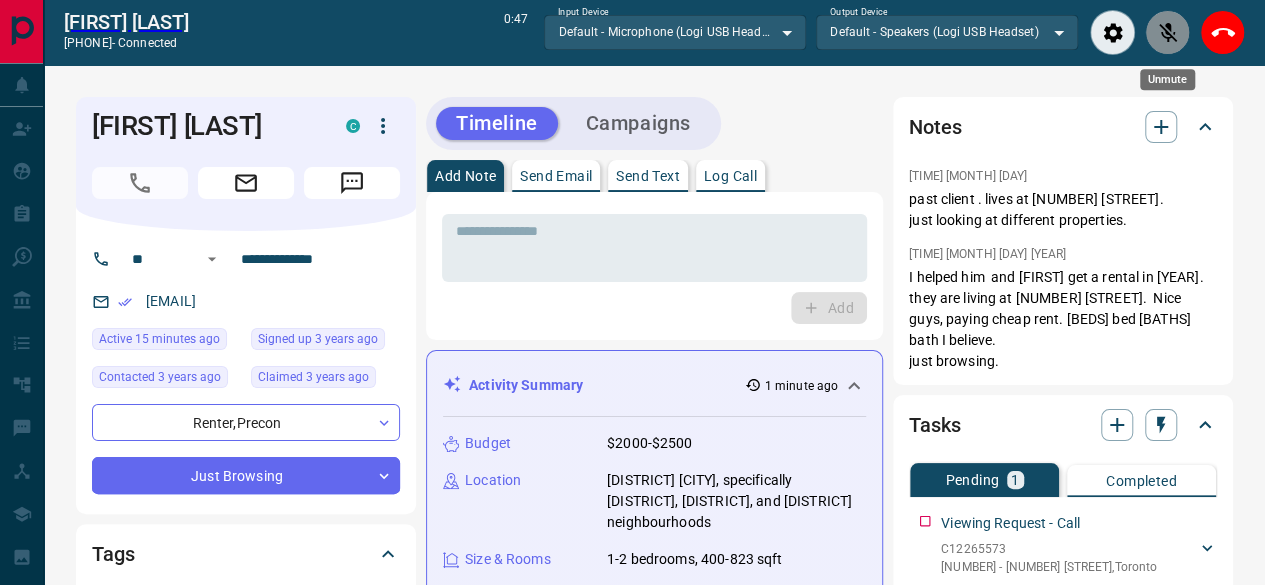 click 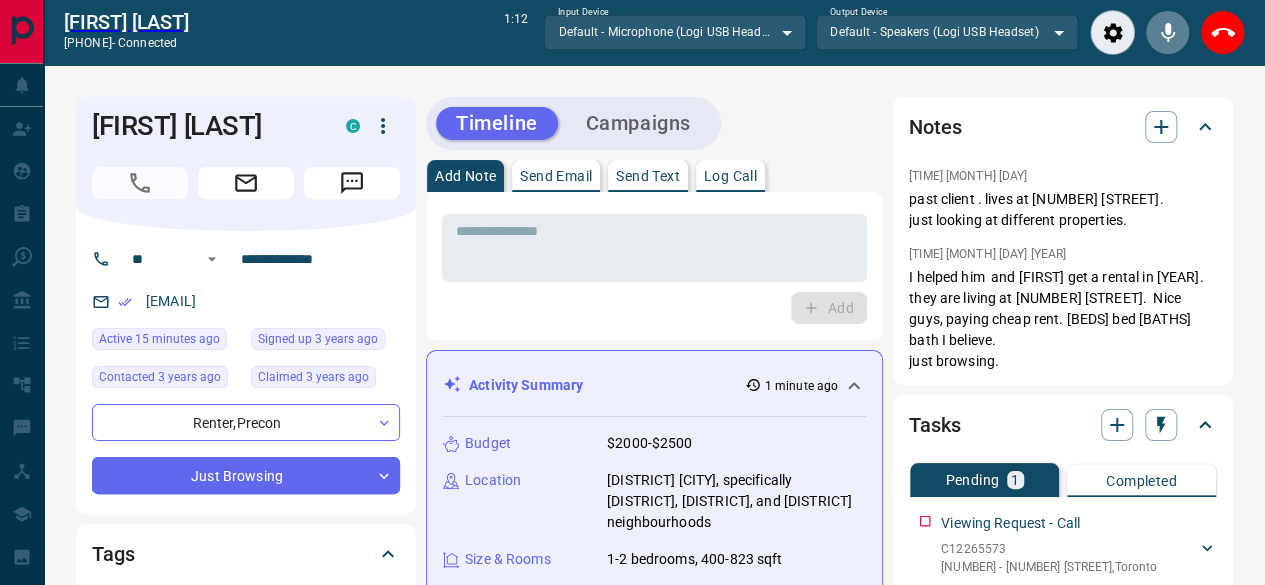 drag, startPoint x: 491, startPoint y: 298, endPoint x: 508, endPoint y: 295, distance: 17.262676 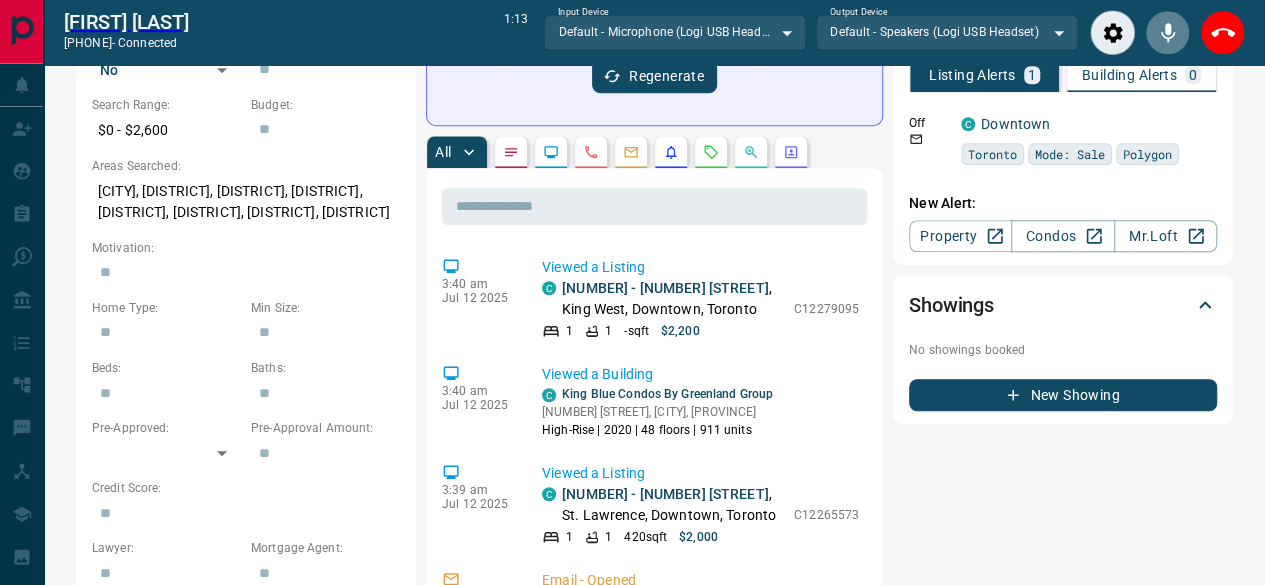 scroll, scrollTop: 800, scrollLeft: 0, axis: vertical 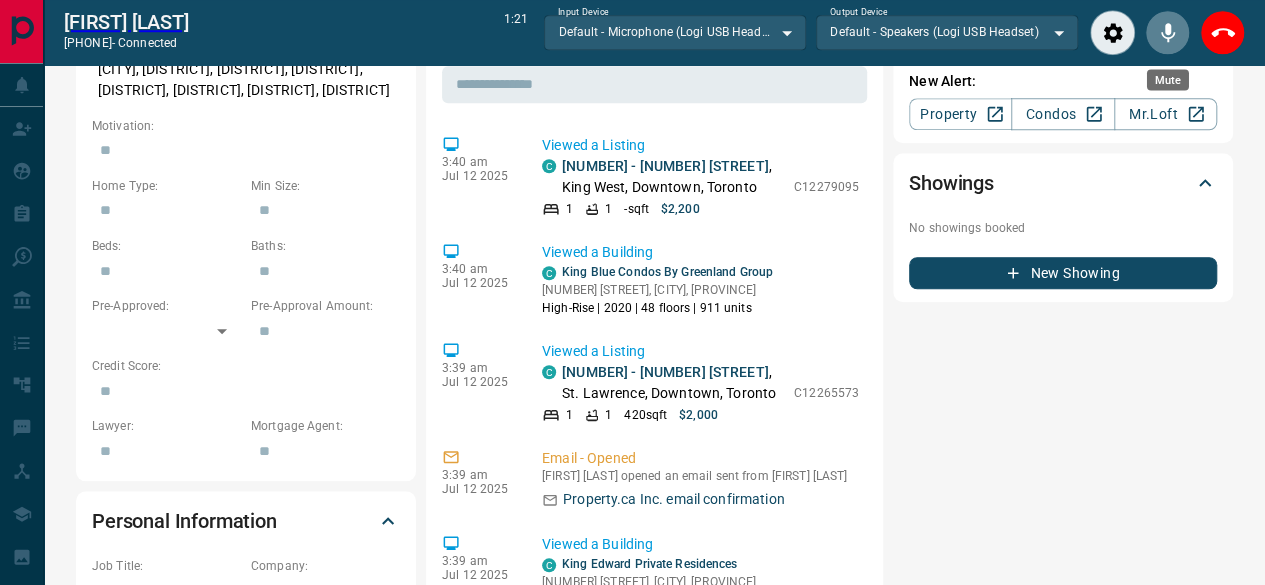 click at bounding box center (1167, 32) 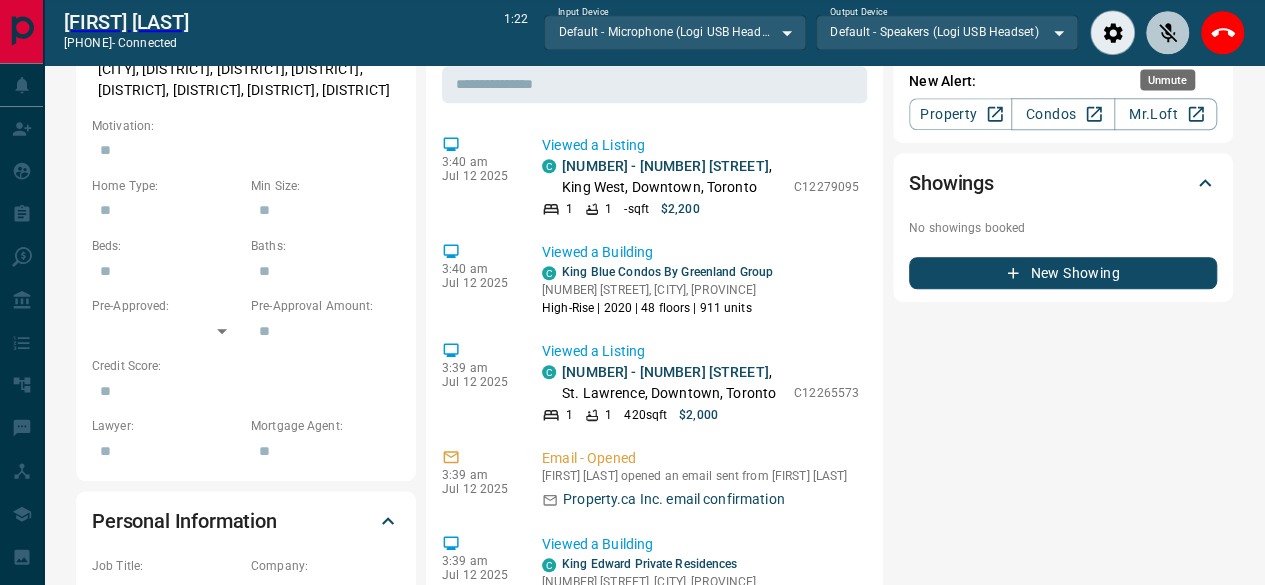 click 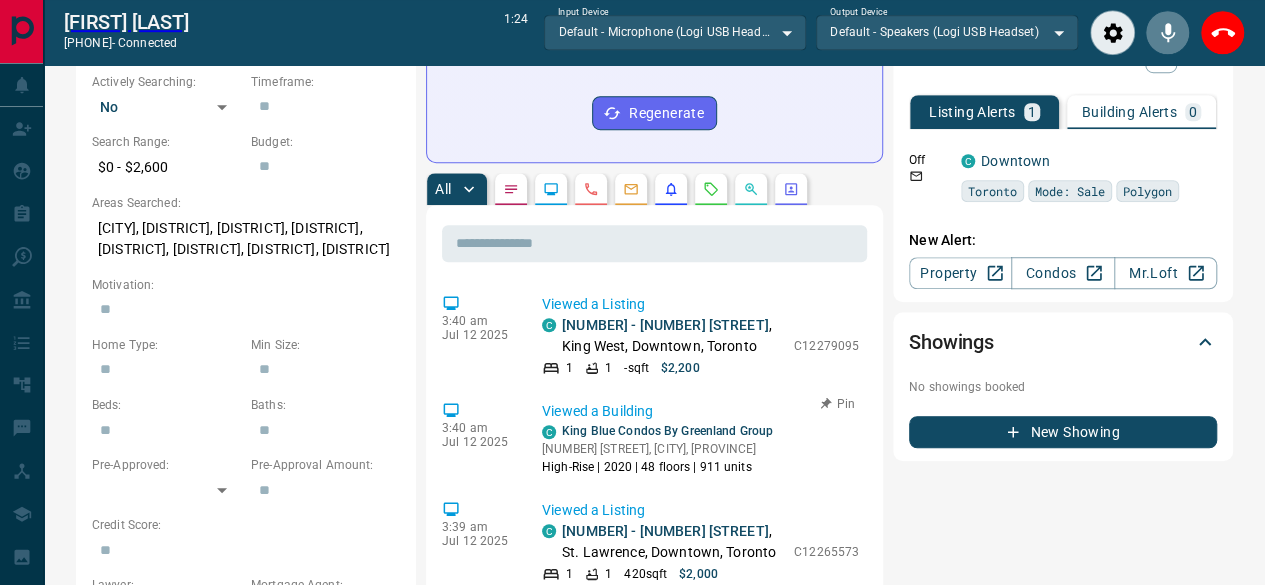scroll, scrollTop: 600, scrollLeft: 0, axis: vertical 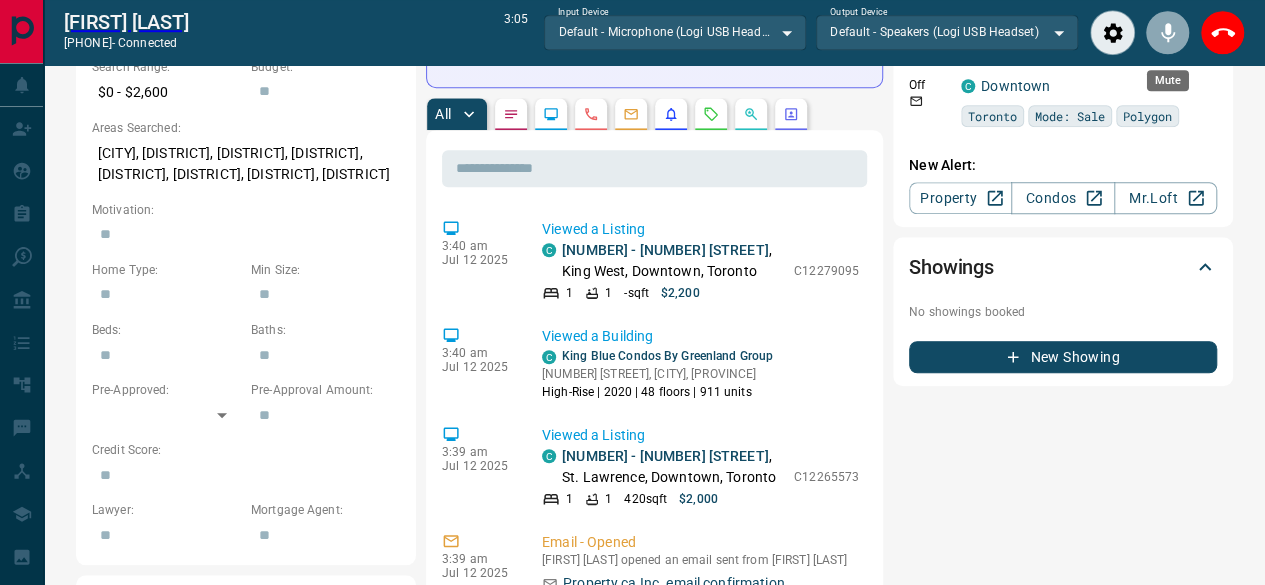 click 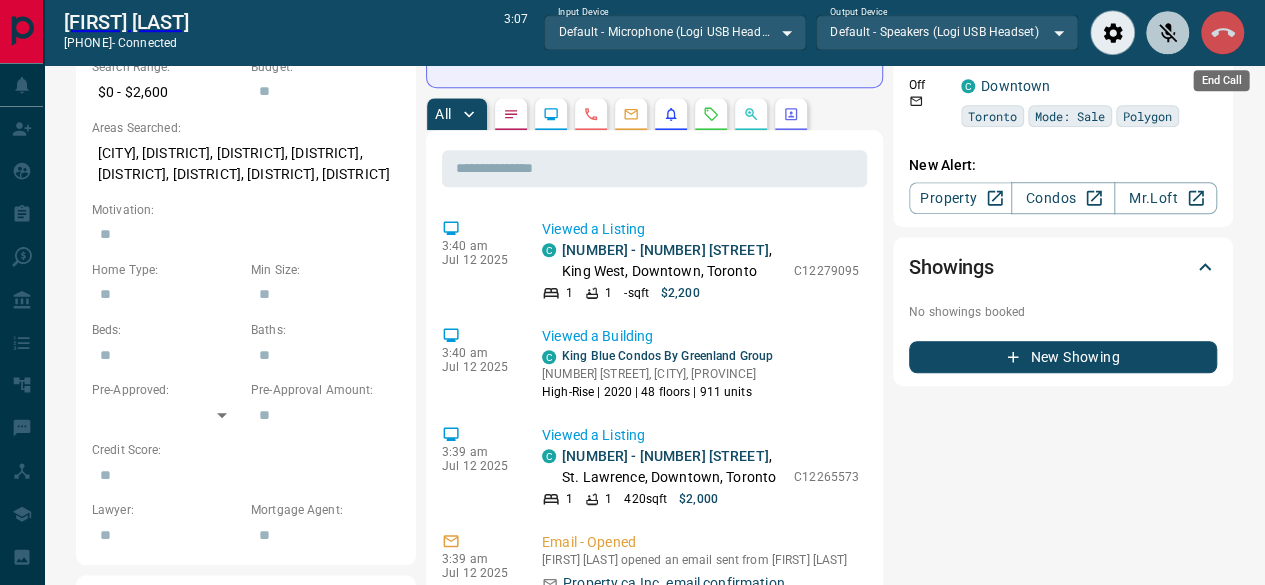 click 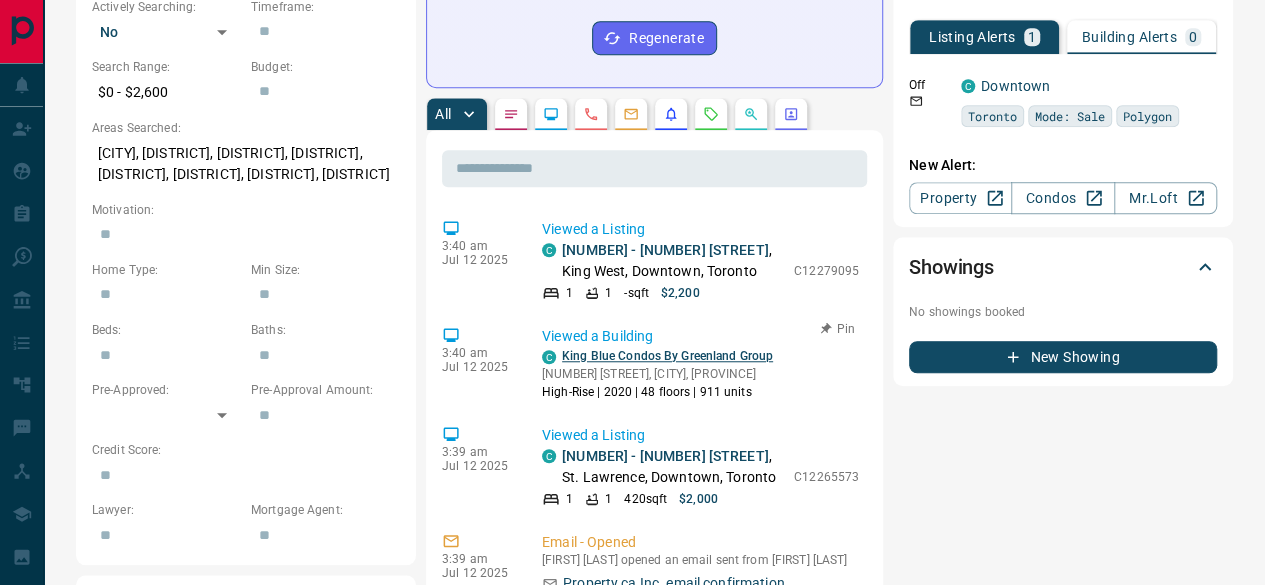 scroll, scrollTop: 0, scrollLeft: 0, axis: both 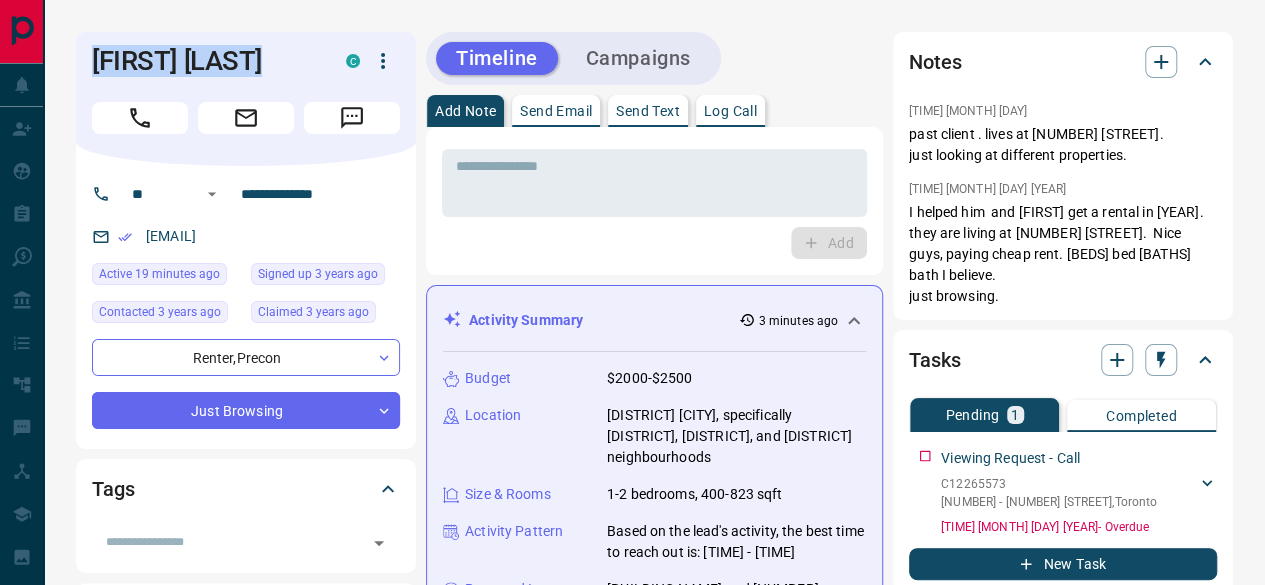 drag, startPoint x: 280, startPoint y: 44, endPoint x: 81, endPoint y: 50, distance: 199.09044 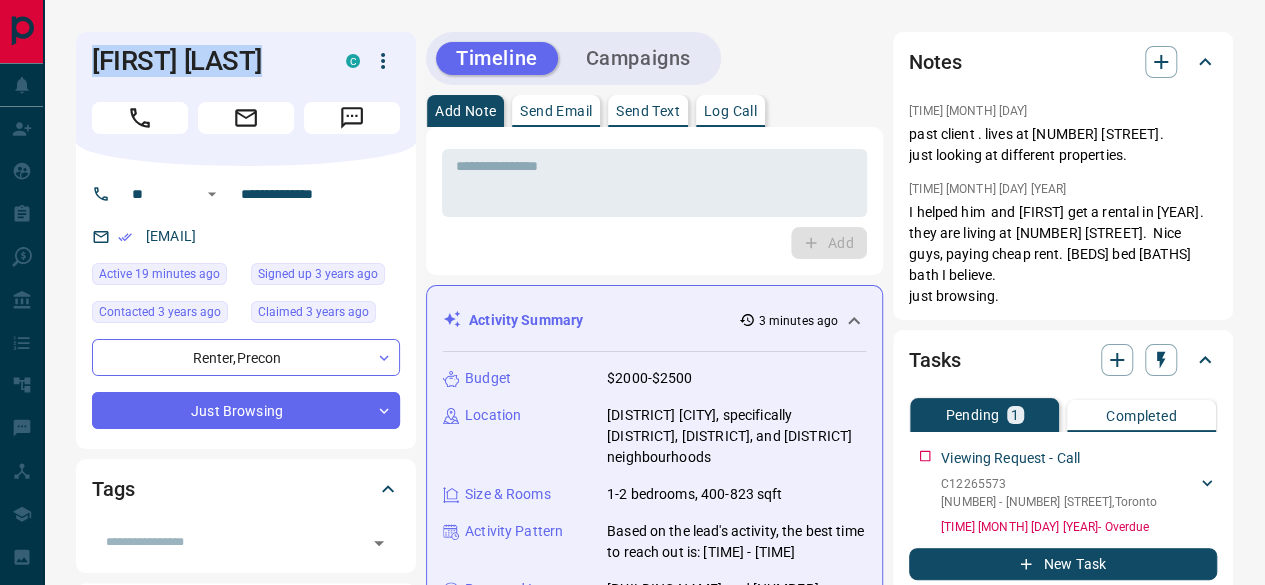 click on "[FIRST] [LAST] C" at bounding box center [246, 99] 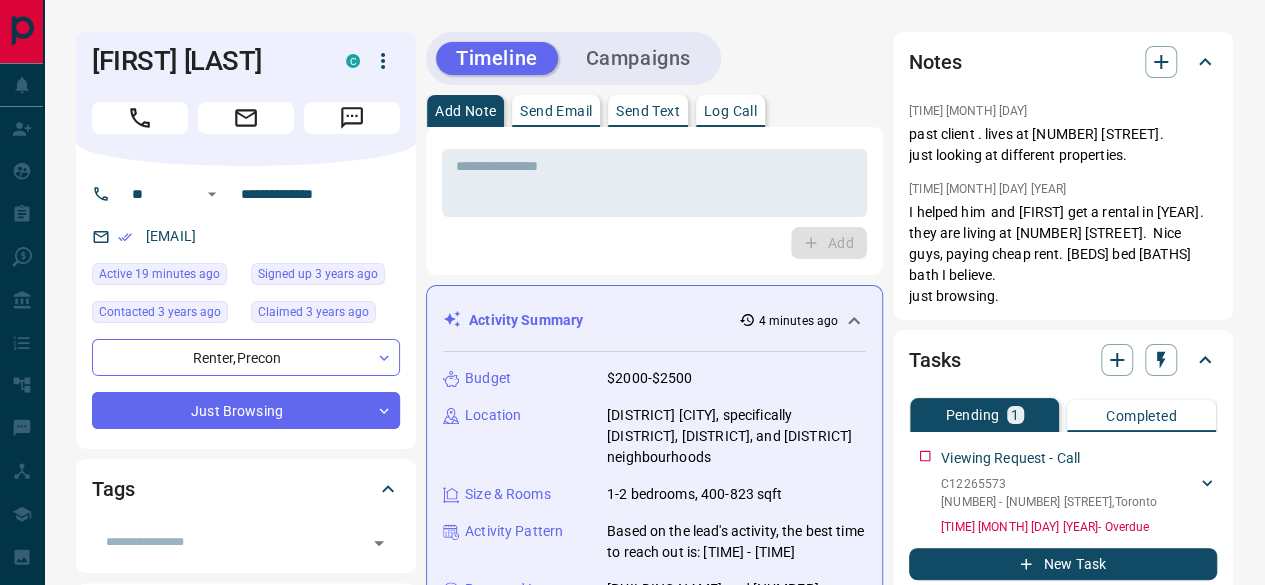 click on "Add" at bounding box center (654, 243) 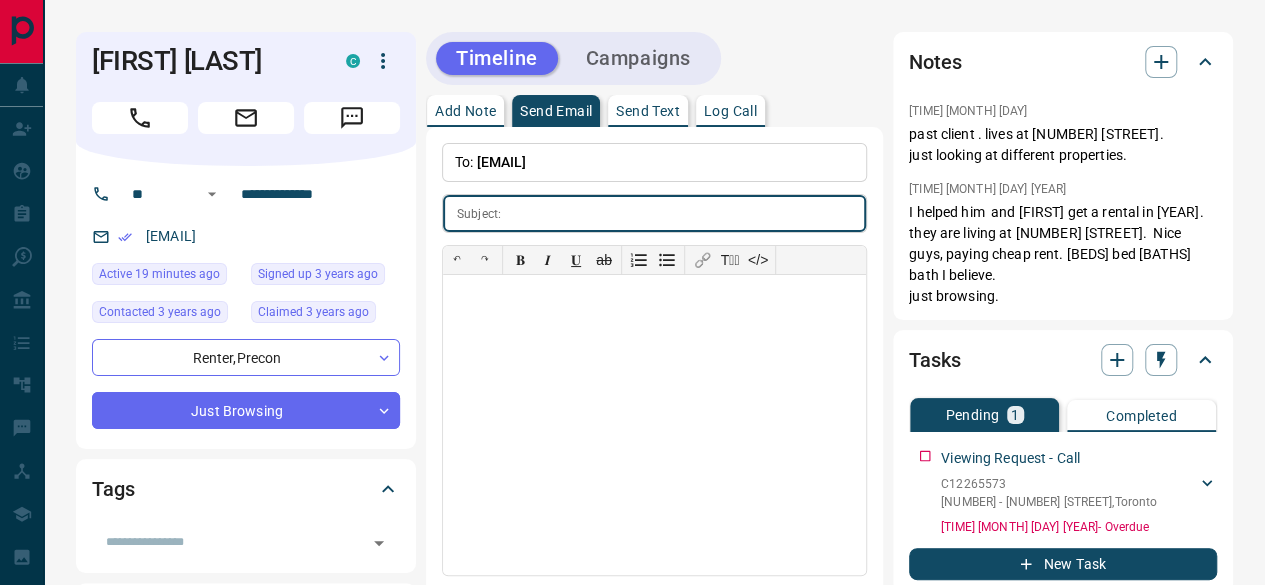 click at bounding box center [687, 213] 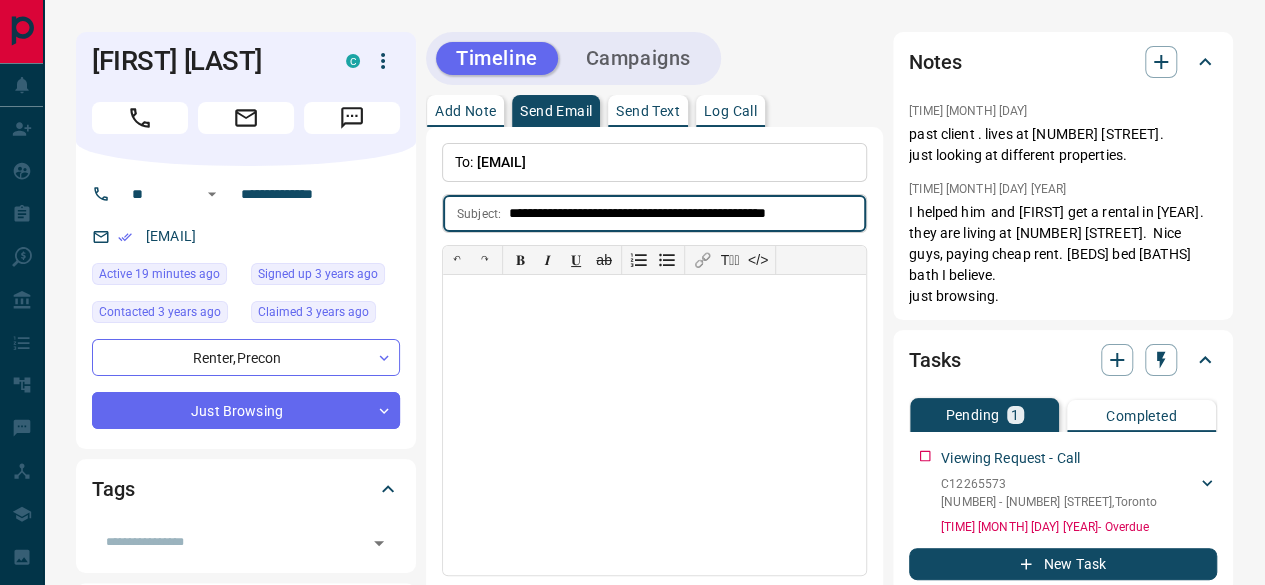 type on "**********" 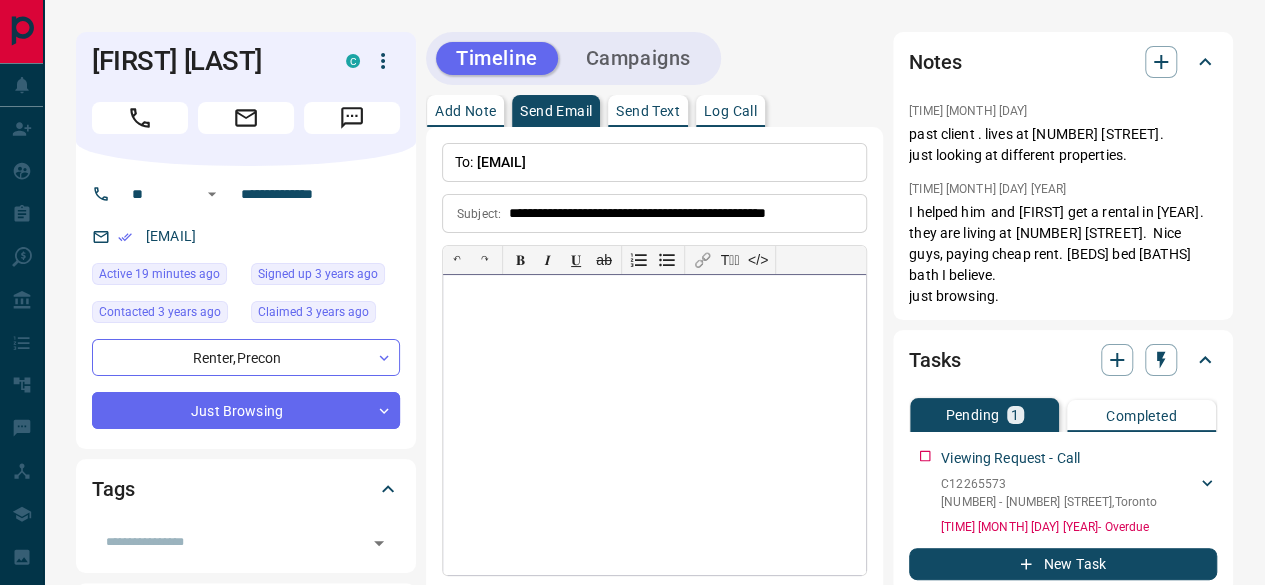click at bounding box center (654, 425) 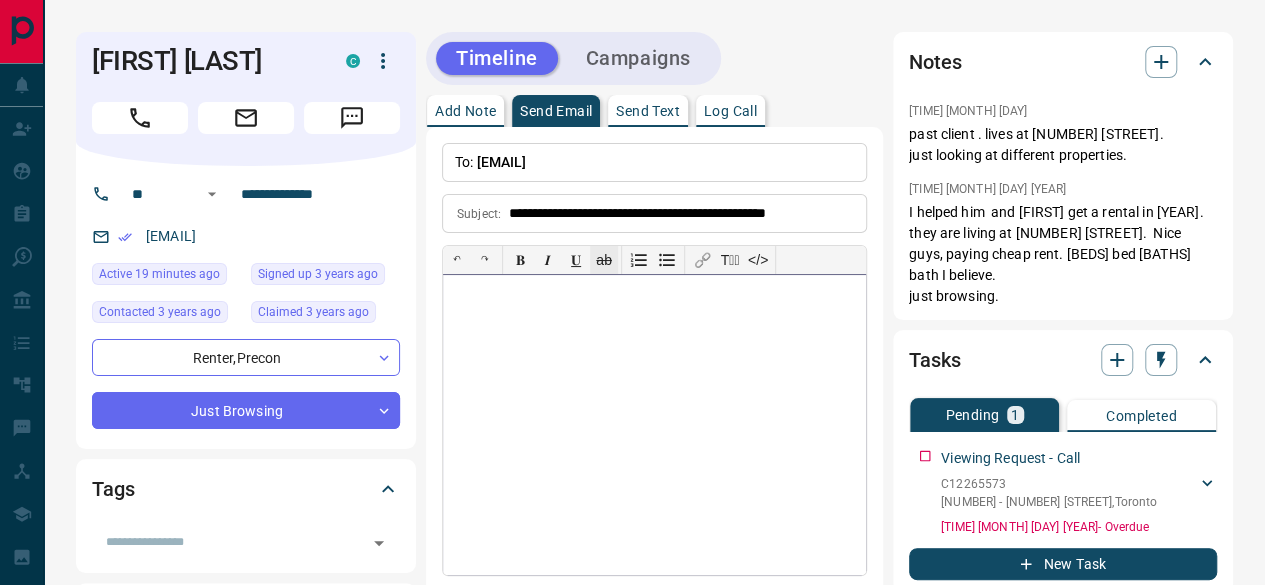type 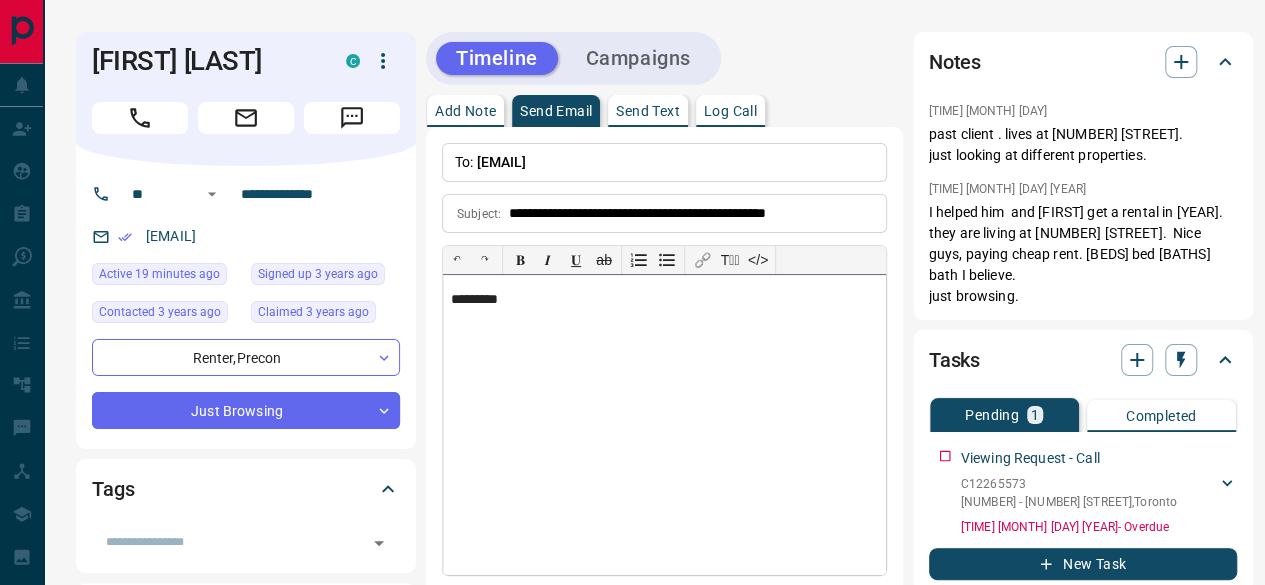 click on "*********" at bounding box center [664, 425] 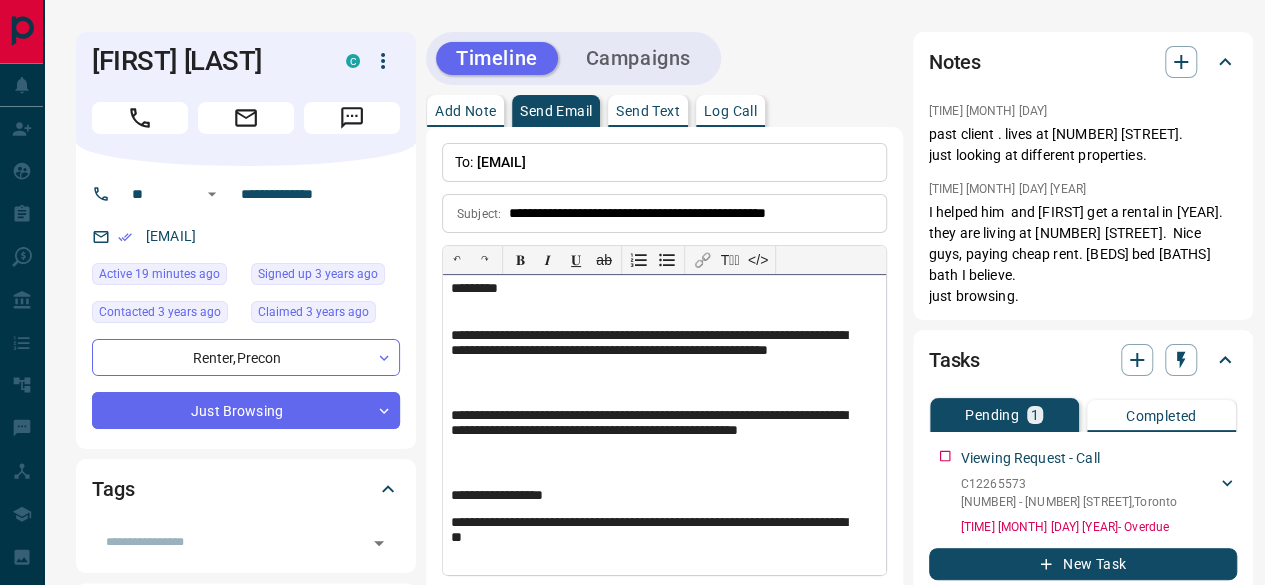 scroll, scrollTop: 0, scrollLeft: 0, axis: both 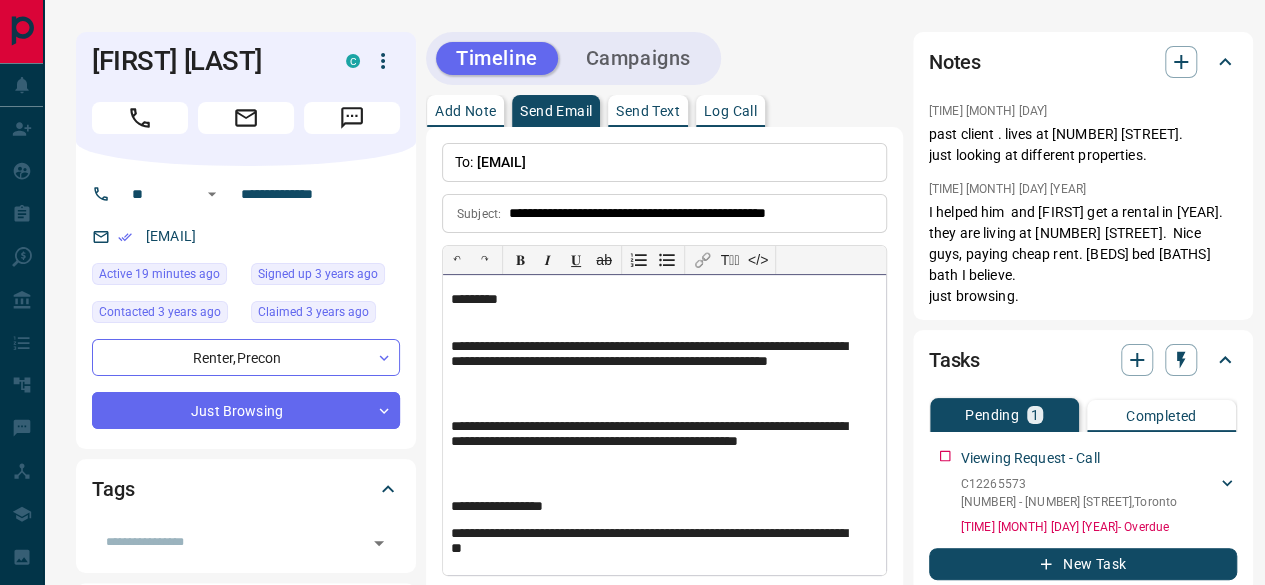 drag, startPoint x: 443, startPoint y: 336, endPoint x: 457, endPoint y: 325, distance: 17.804493 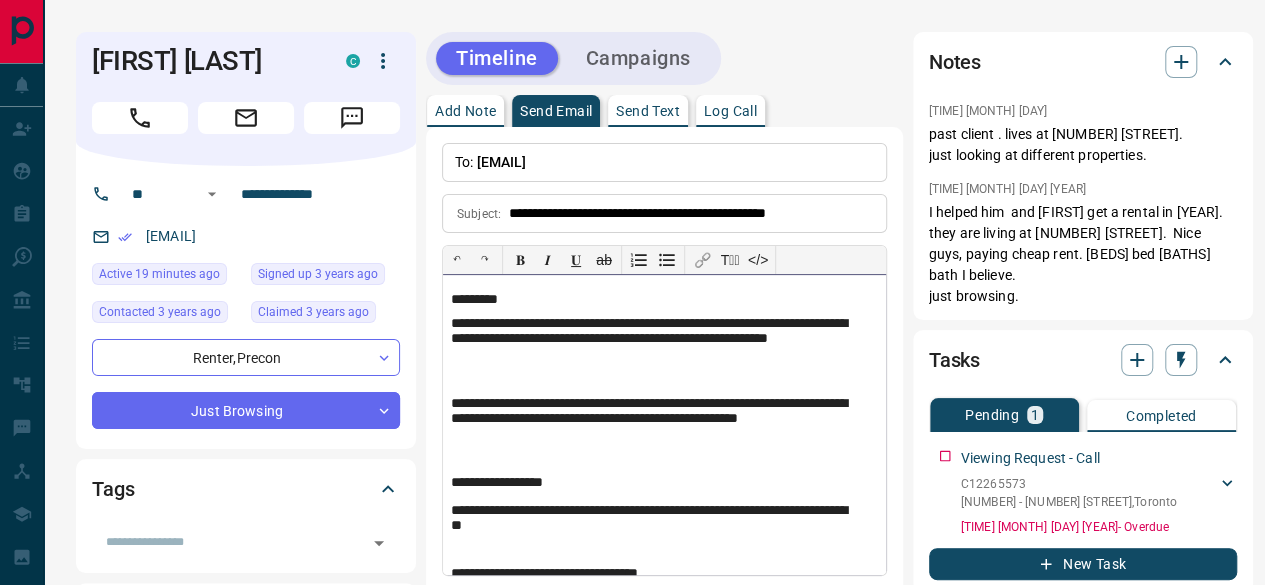 click on "**********" at bounding box center [656, 420] 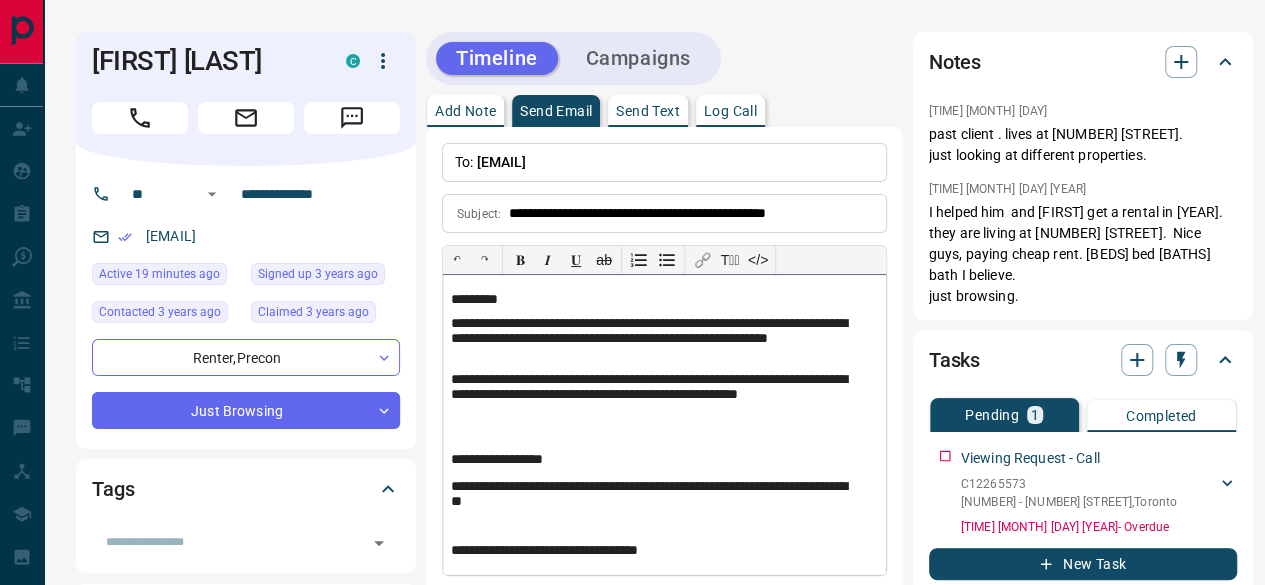 click on "**********" at bounding box center [664, 425] 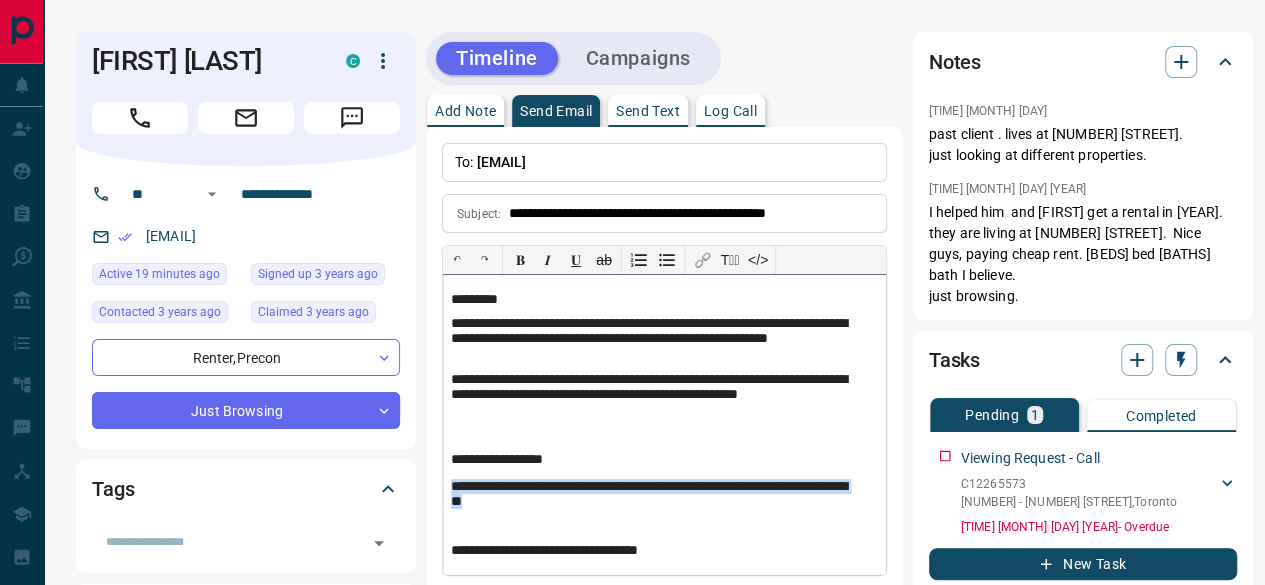 drag, startPoint x: 570, startPoint y: 487, endPoint x: 432, endPoint y: 471, distance: 138.92444 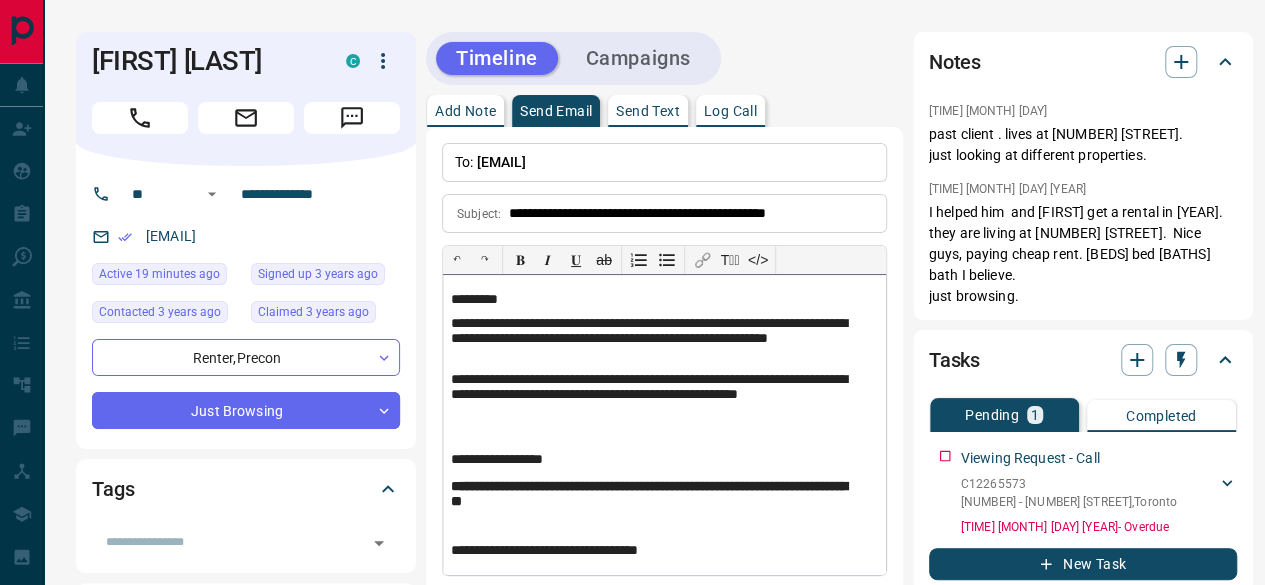 drag, startPoint x: 644, startPoint y: 512, endPoint x: 703, endPoint y: 499, distance: 60.41523 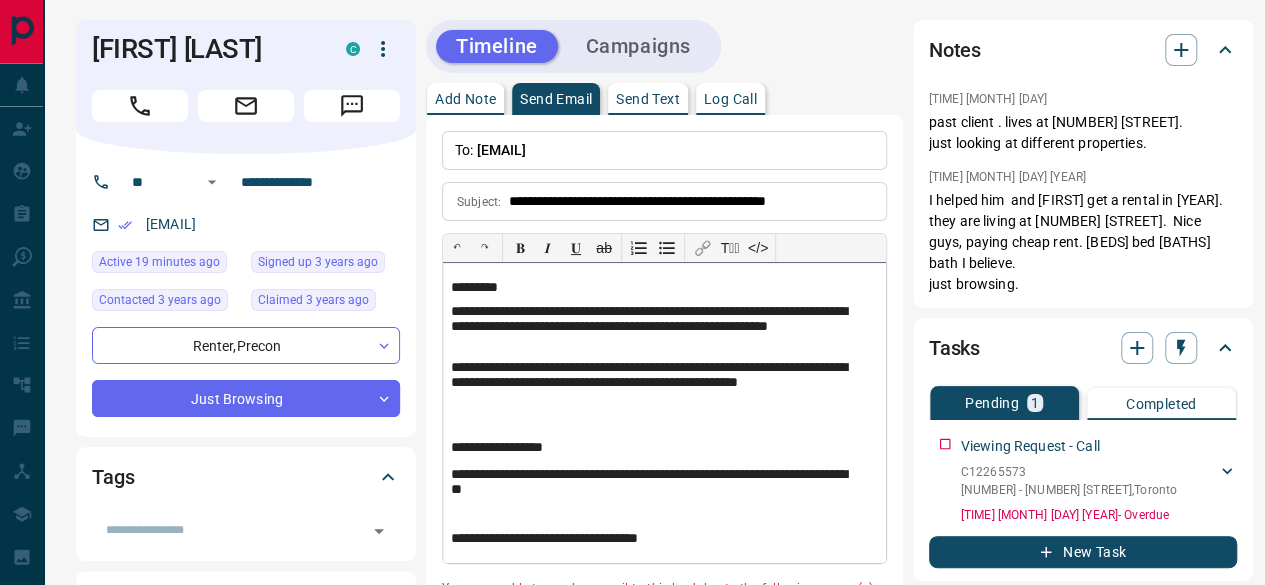 scroll, scrollTop: 0, scrollLeft: 0, axis: both 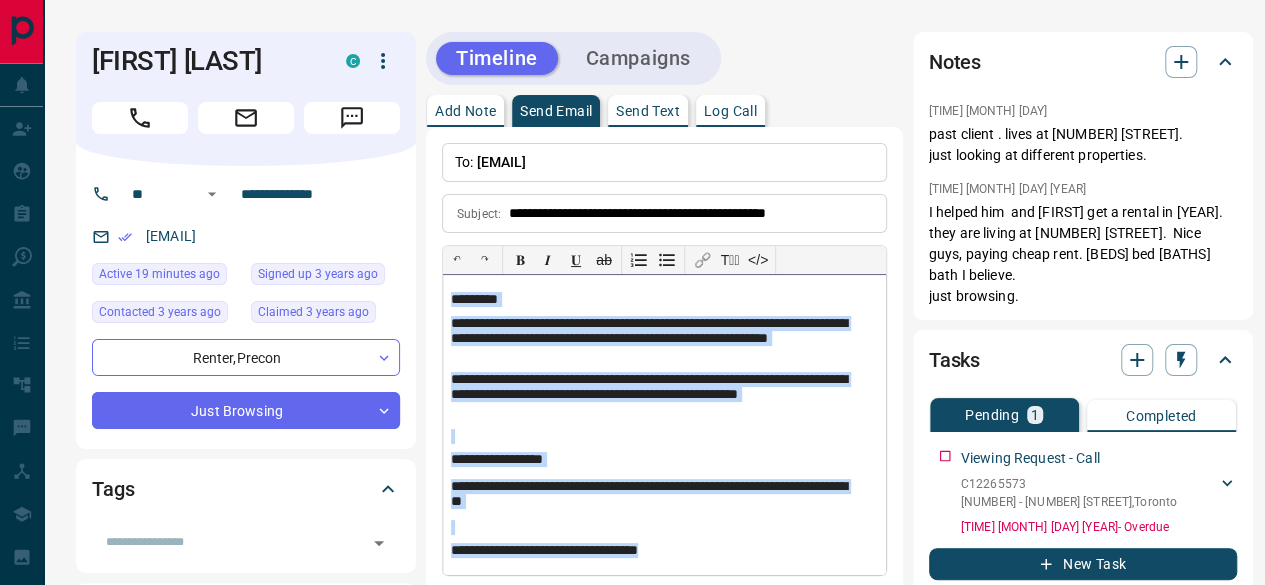 drag, startPoint x: 659, startPoint y: 523, endPoint x: 412, endPoint y: 225, distance: 387.05685 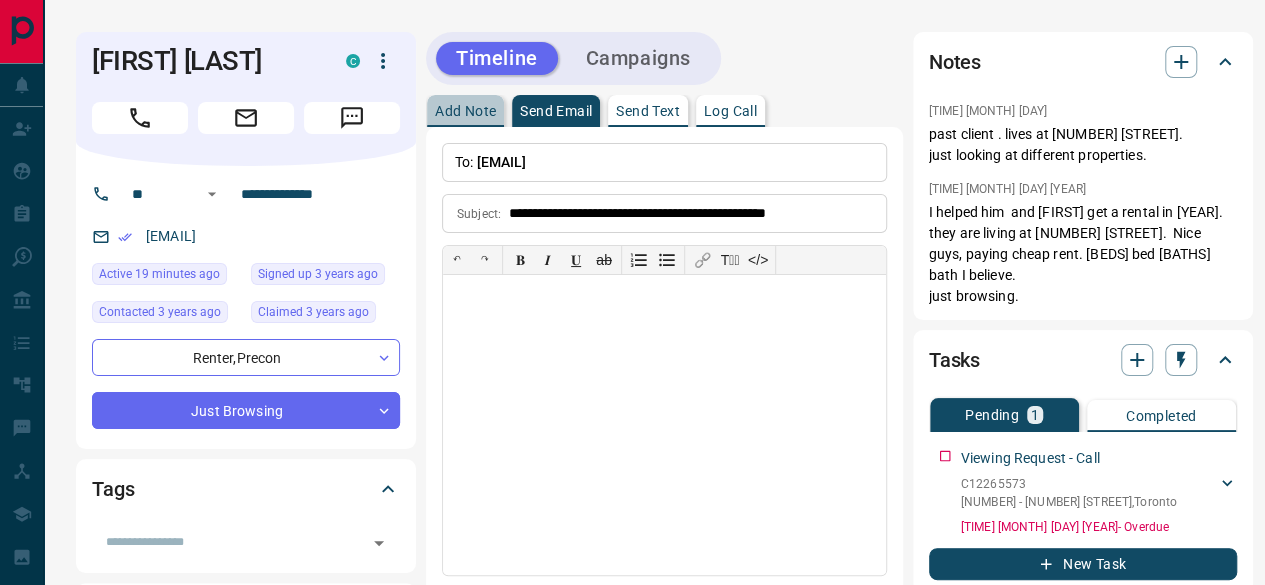 click on "Add Note" at bounding box center (465, 111) 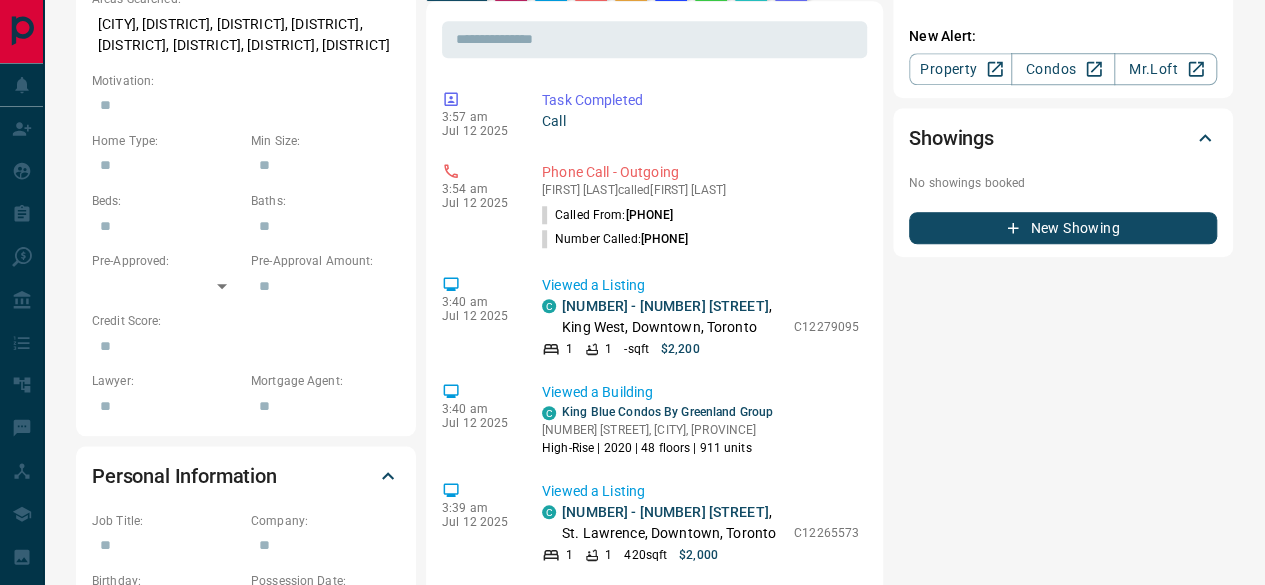scroll, scrollTop: 800, scrollLeft: 0, axis: vertical 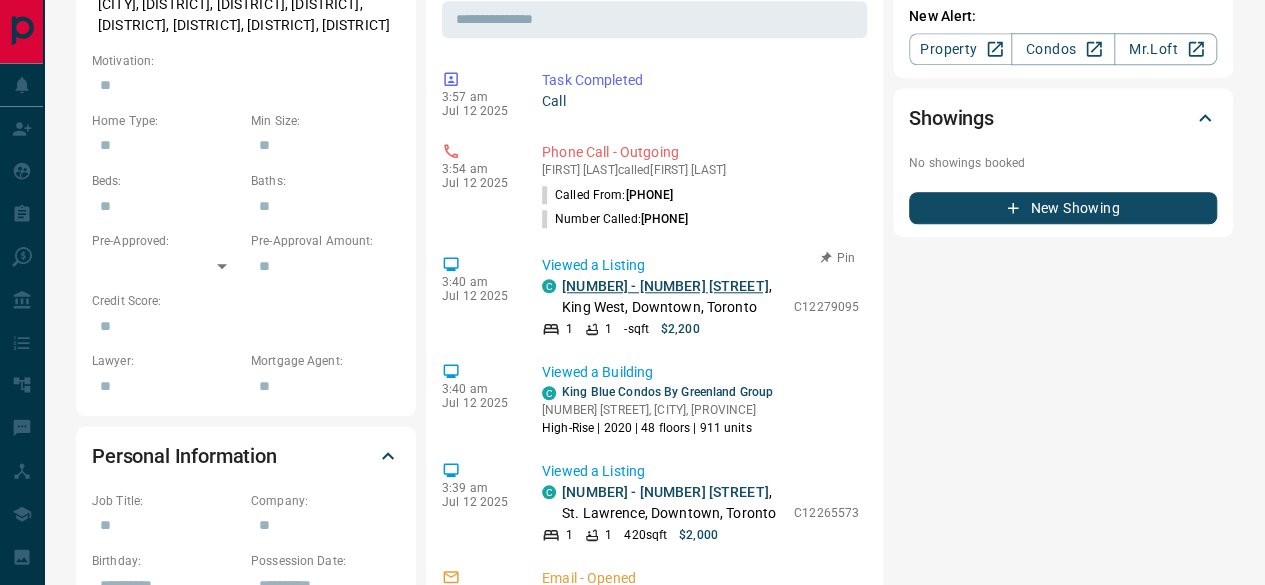 click on "[NUMBER] - [NUMBER] [STREET]" at bounding box center (665, 286) 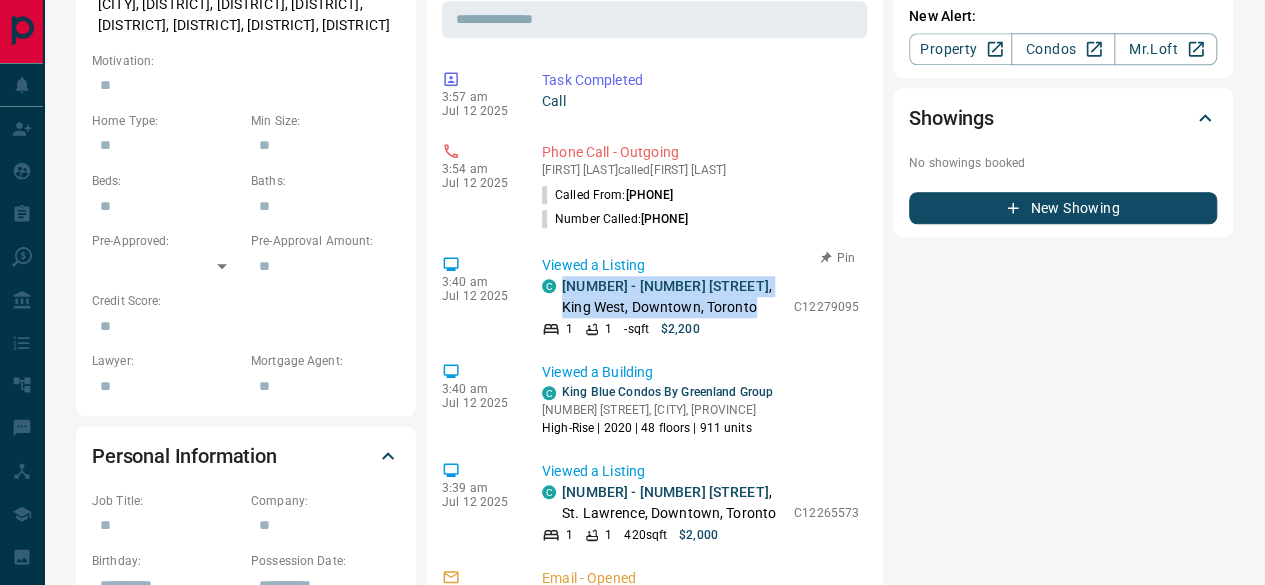 drag, startPoint x: 550, startPoint y: 273, endPoint x: 723, endPoint y: 292, distance: 174.04022 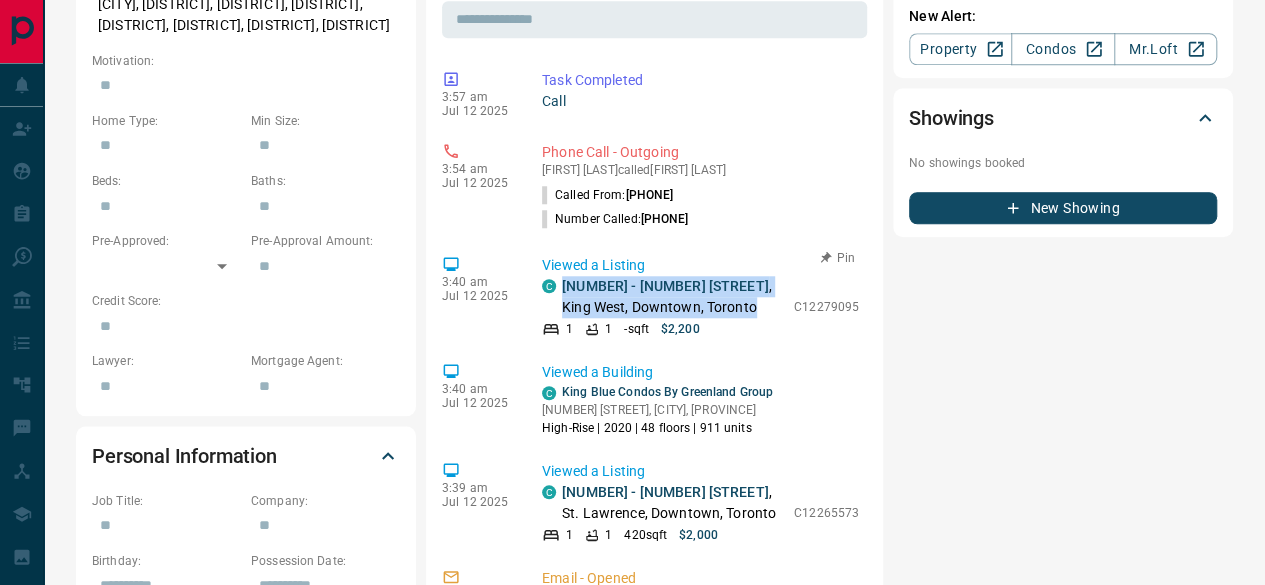 click on "C [NUMBER] - [NUMBER] [STREET] , [DISTRICT], [DISTRICT], [CITY]" at bounding box center [663, 297] 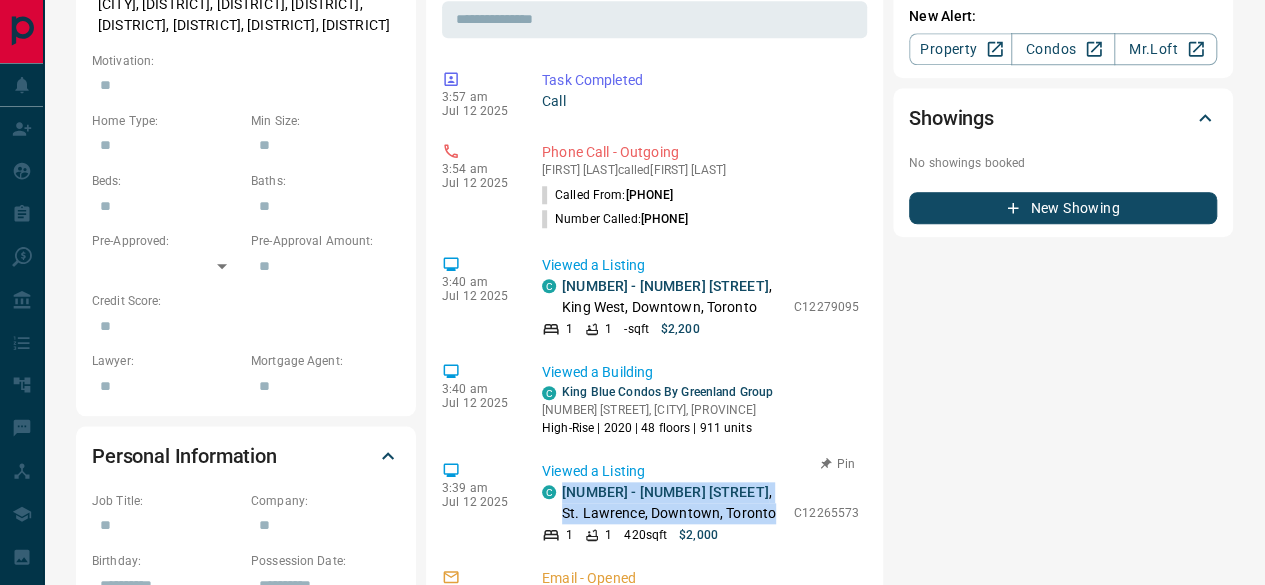 drag, startPoint x: 550, startPoint y: 476, endPoint x: 750, endPoint y: 507, distance: 202.38824 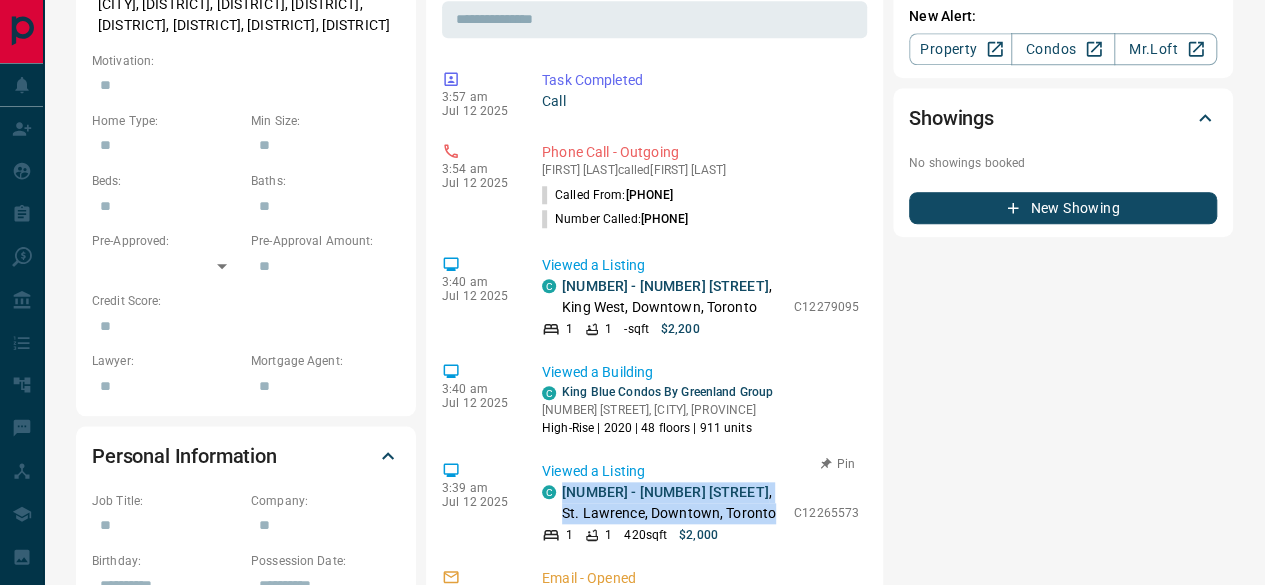 click on "C [NUMBER] - [NUMBER] [STREET] , [DISTRICT], [DISTRICT], [CITY]" at bounding box center (663, 503) 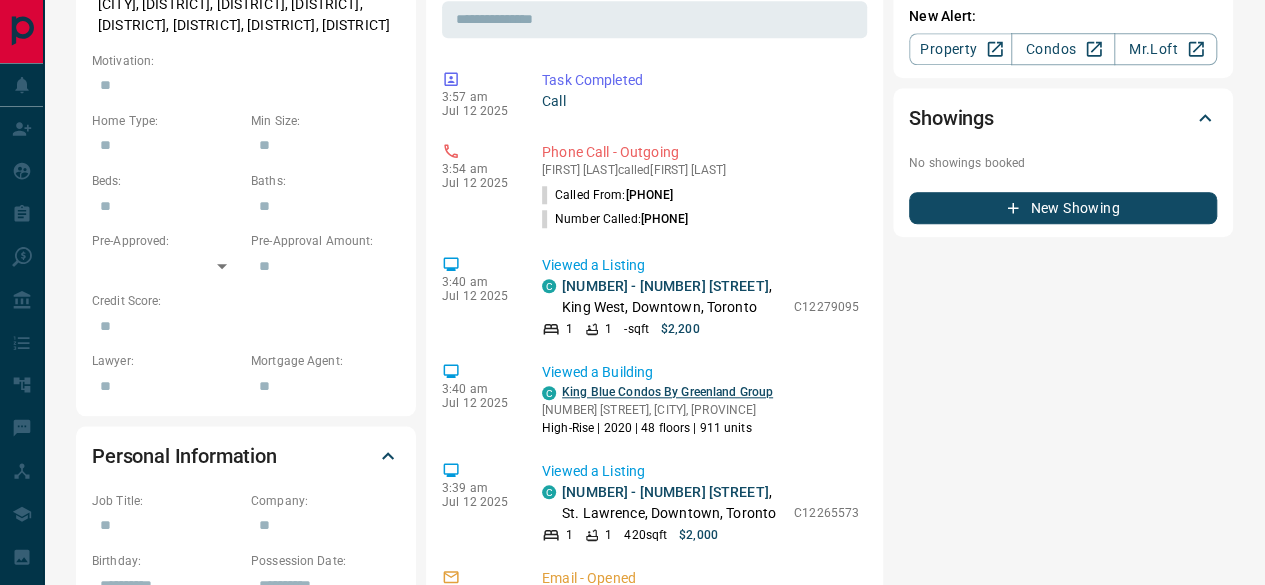 drag, startPoint x: 1024, startPoint y: 355, endPoint x: 762, endPoint y: 384, distance: 263.60007 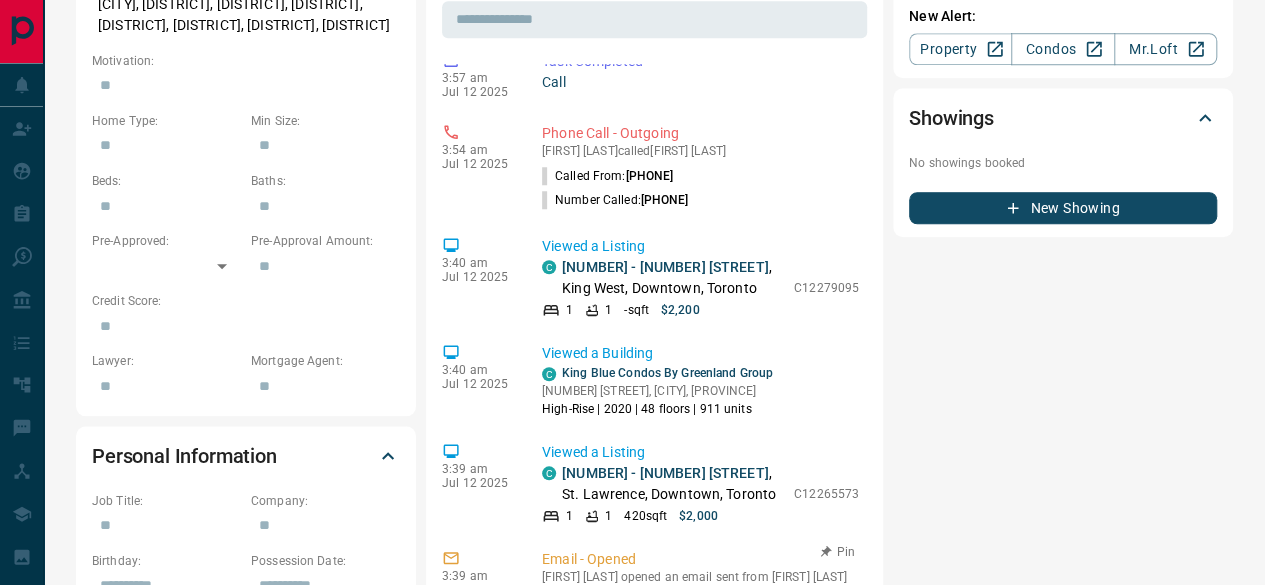 scroll, scrollTop: 0, scrollLeft: 0, axis: both 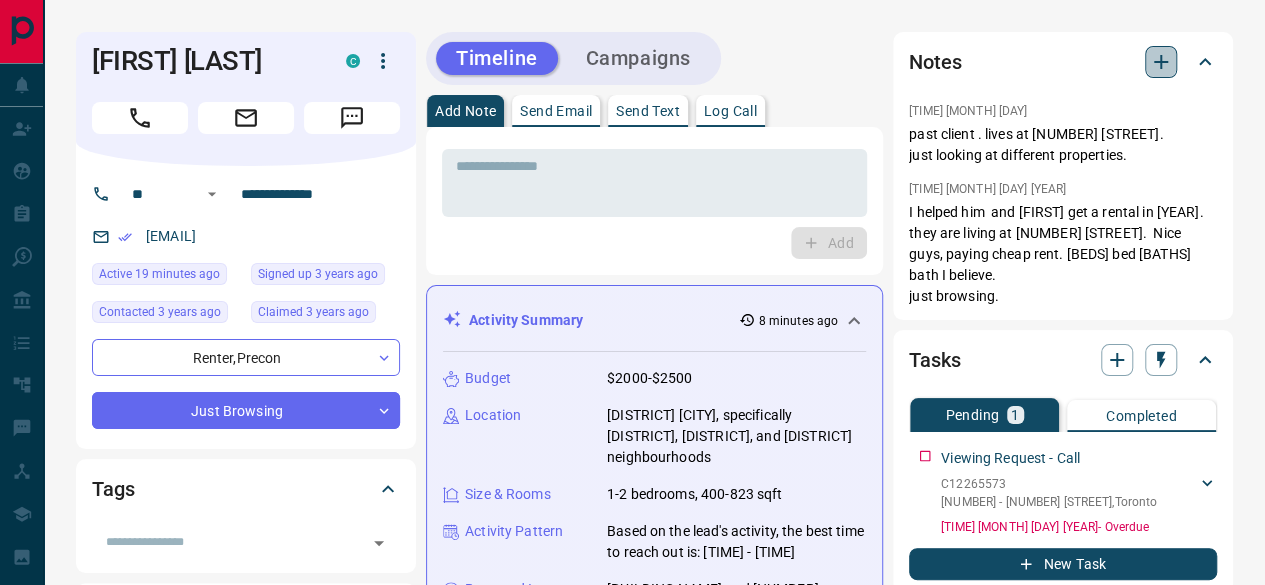 click 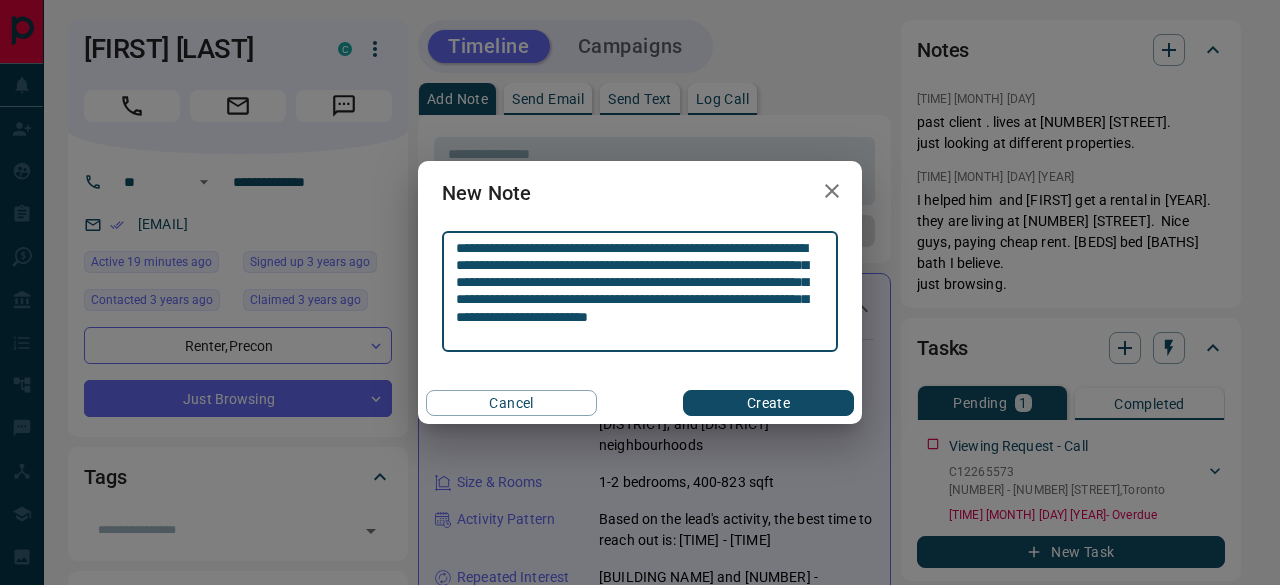 type on "**********" 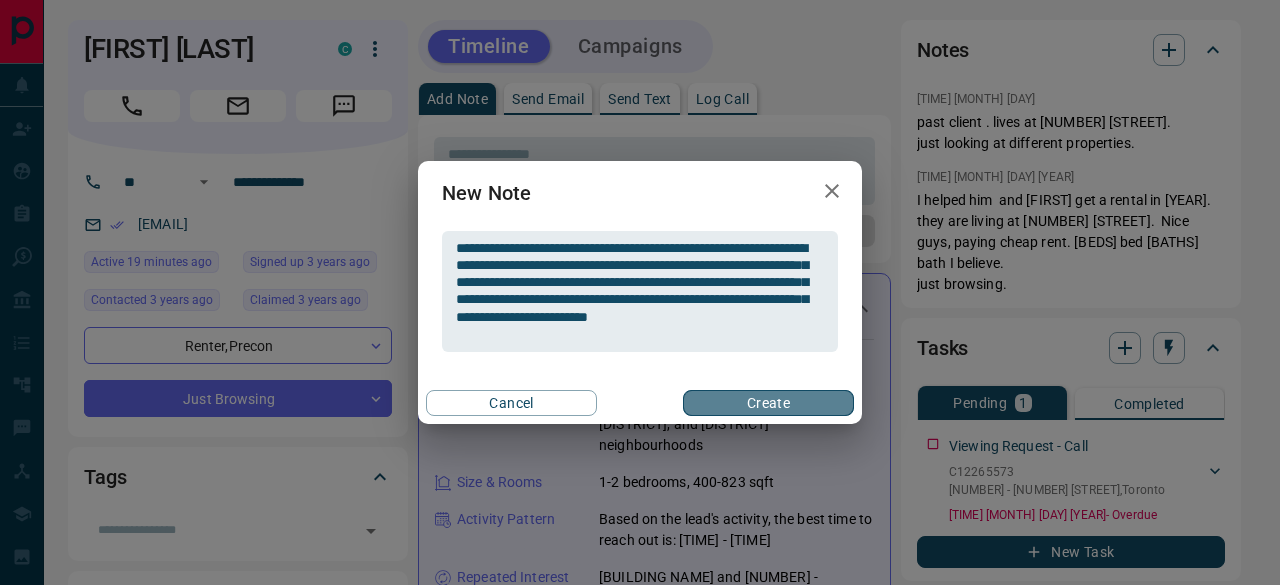drag, startPoint x: 736, startPoint y: 403, endPoint x: 761, endPoint y: 368, distance: 43.011627 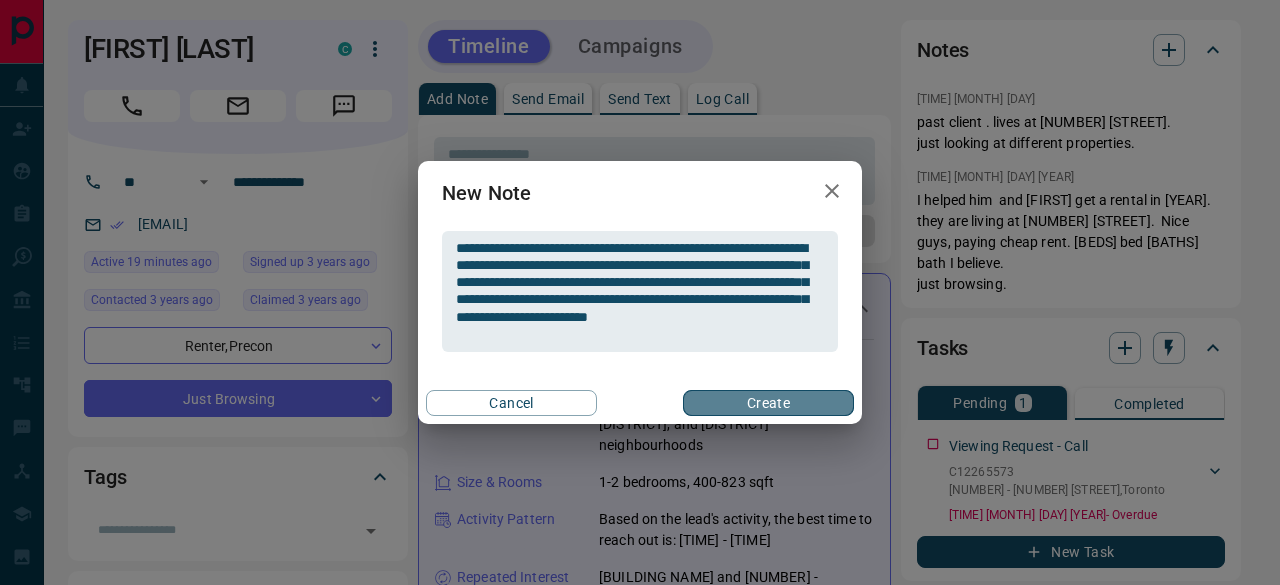 click on "Create" at bounding box center (768, 403) 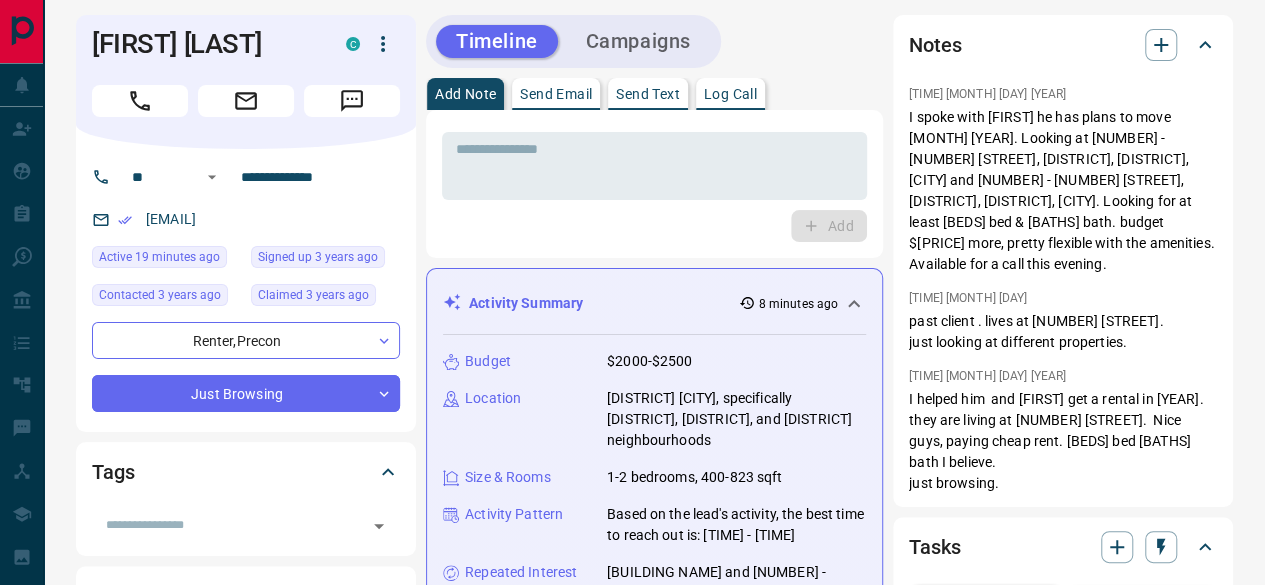 scroll, scrollTop: 0, scrollLeft: 0, axis: both 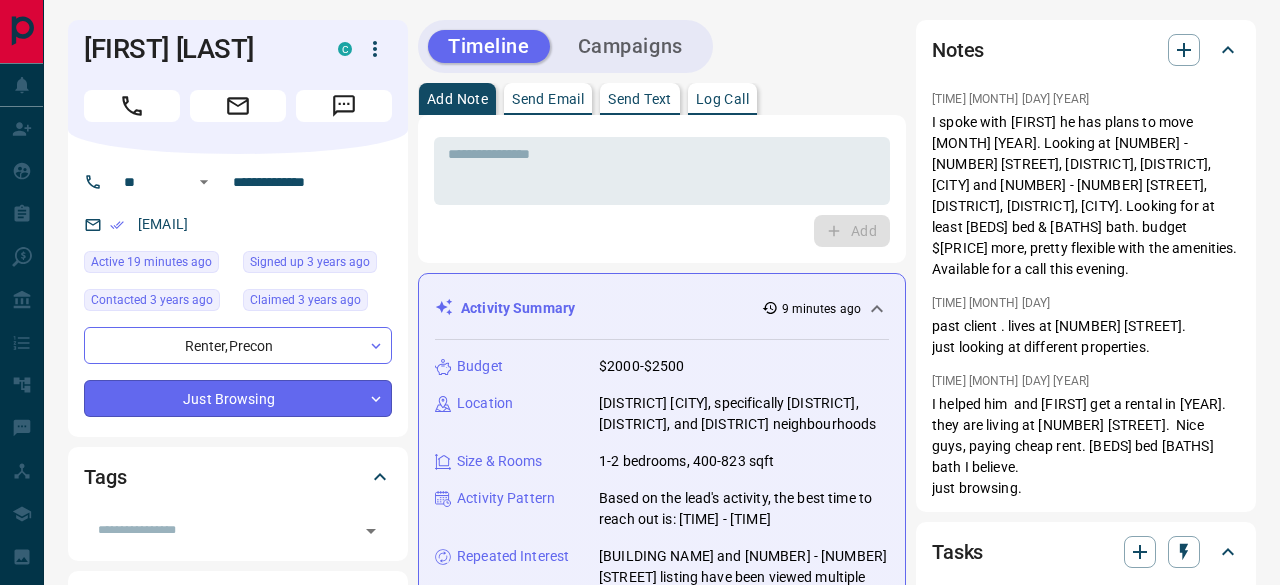 click on "**********" at bounding box center [640, 1235] 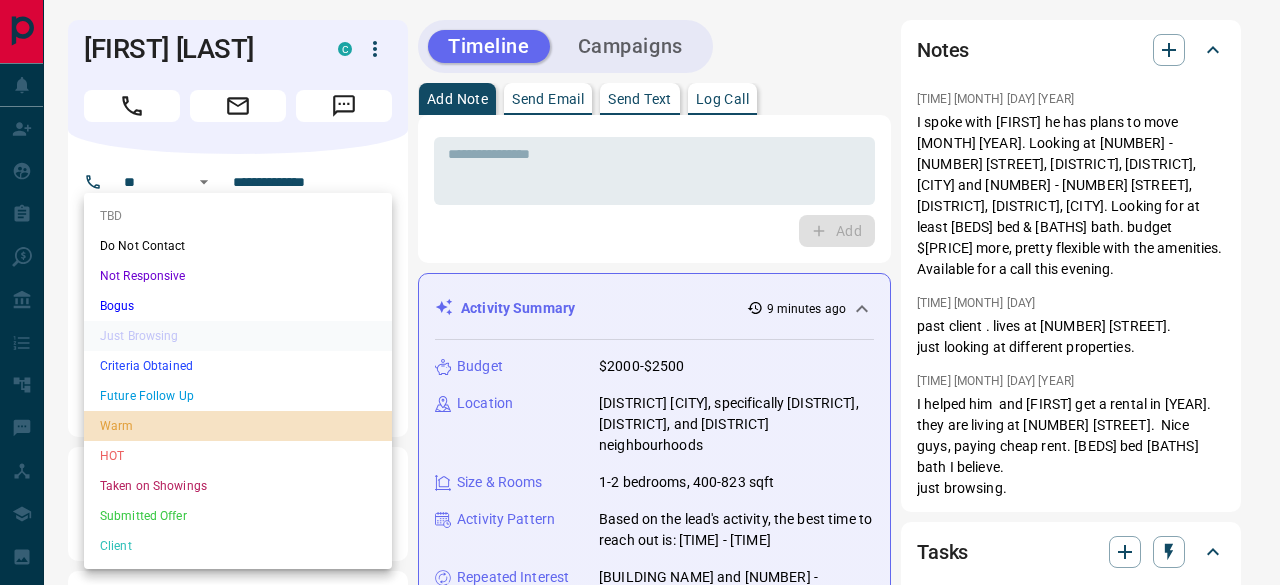 click on "Warm" at bounding box center [238, 426] 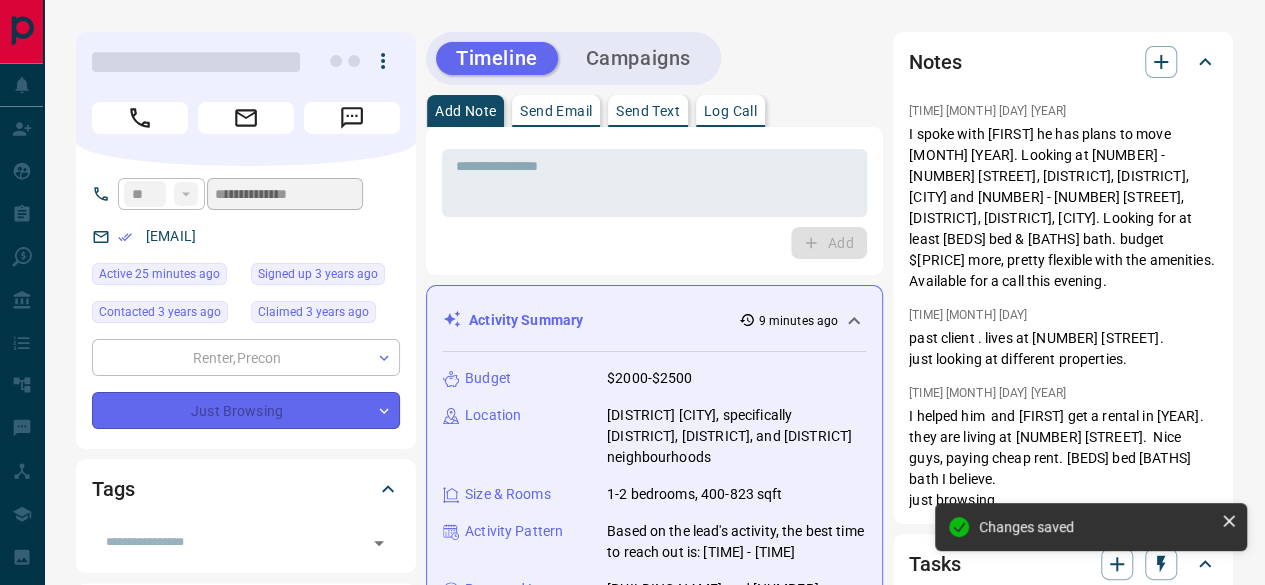 type on "*" 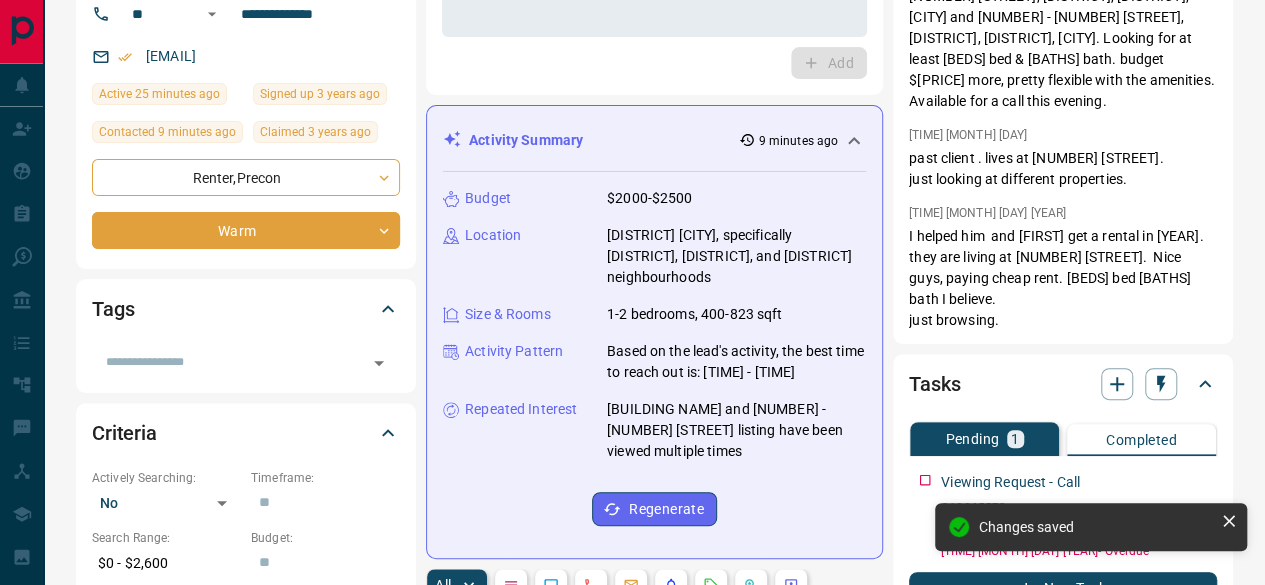 scroll, scrollTop: 200, scrollLeft: 0, axis: vertical 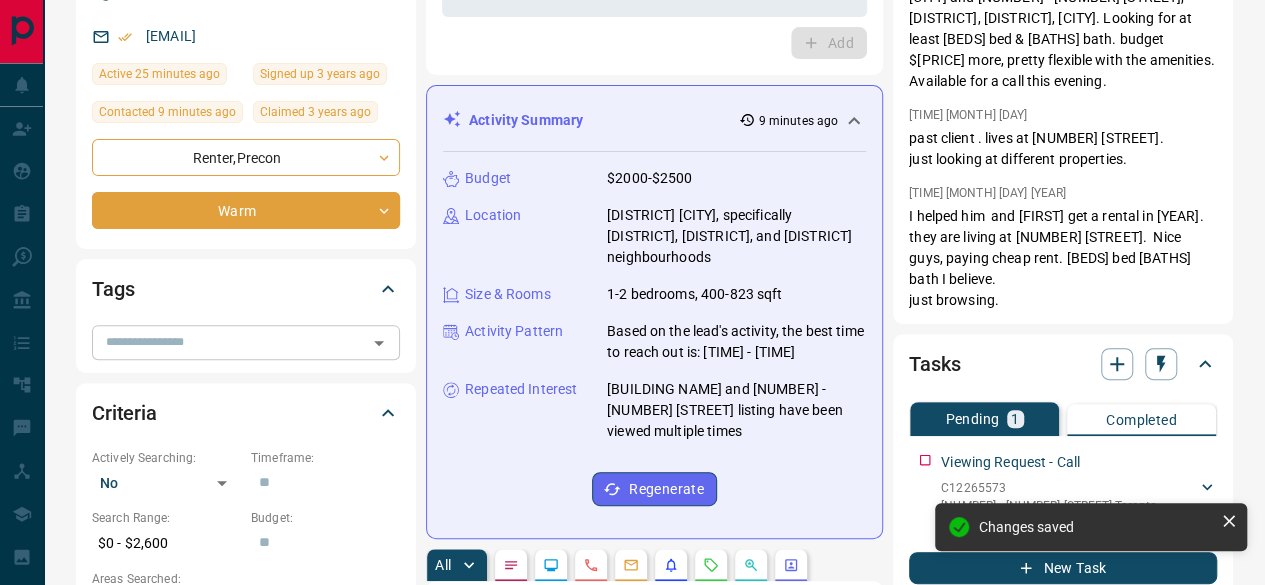 click at bounding box center [229, 342] 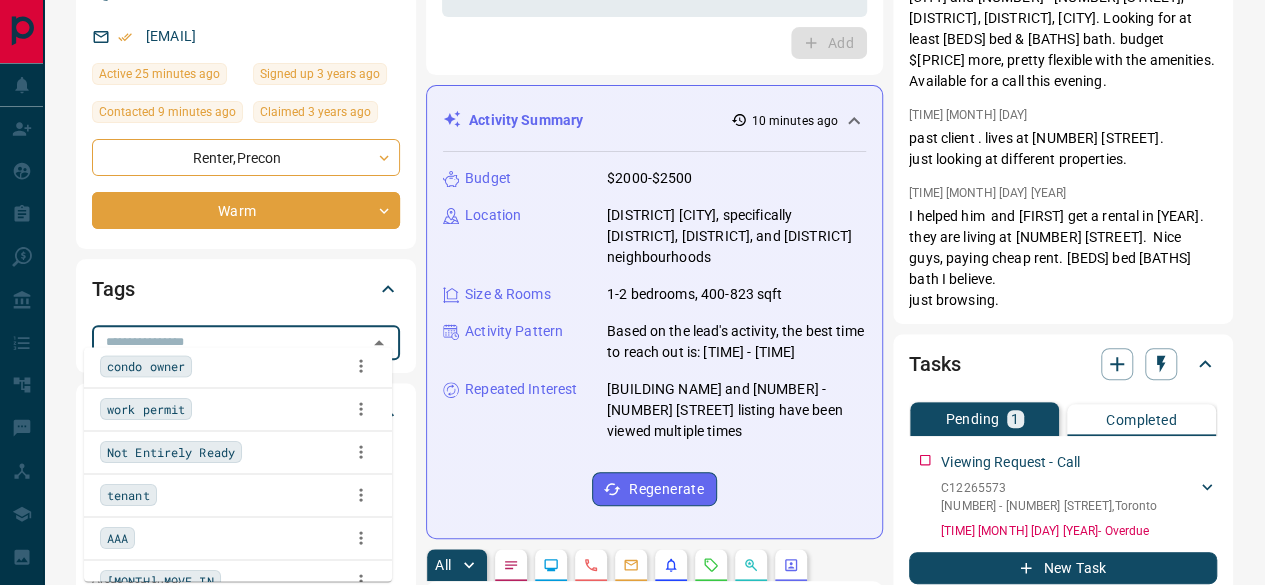 scroll, scrollTop: 200, scrollLeft: 0, axis: vertical 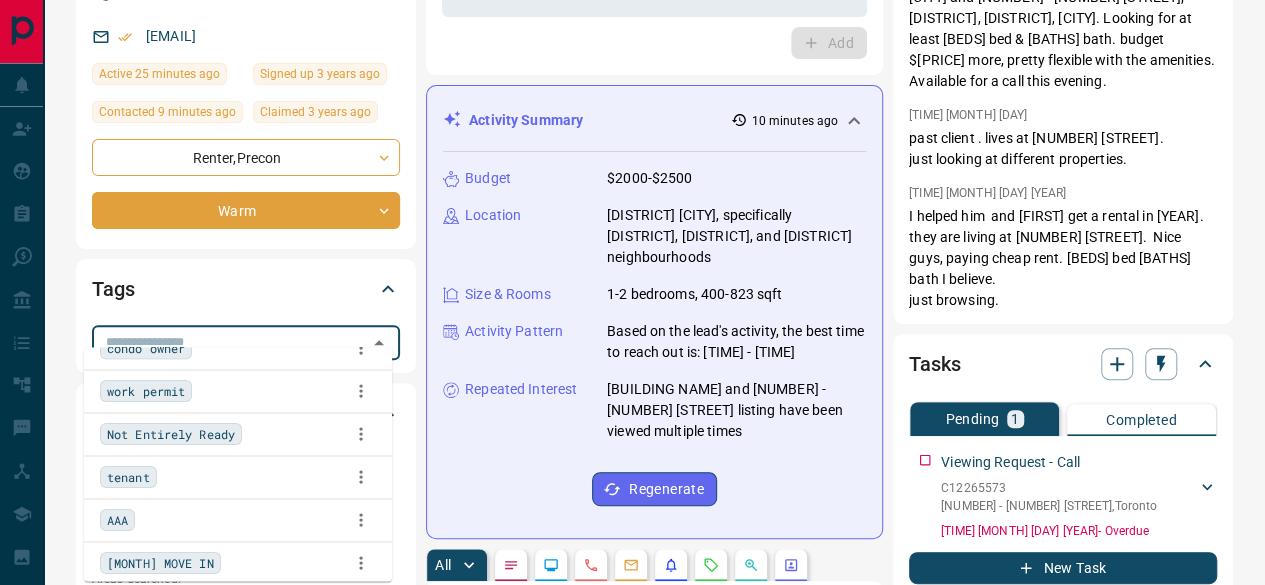 drag, startPoint x: 188, startPoint y: 559, endPoint x: 210, endPoint y: 477, distance: 84.89994 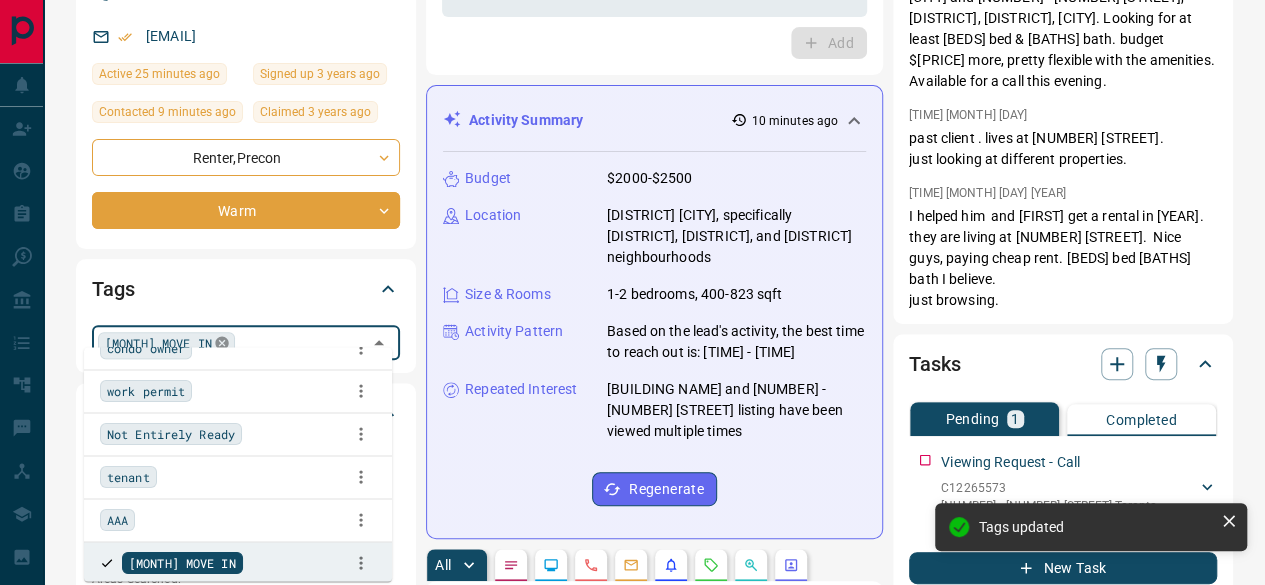 click 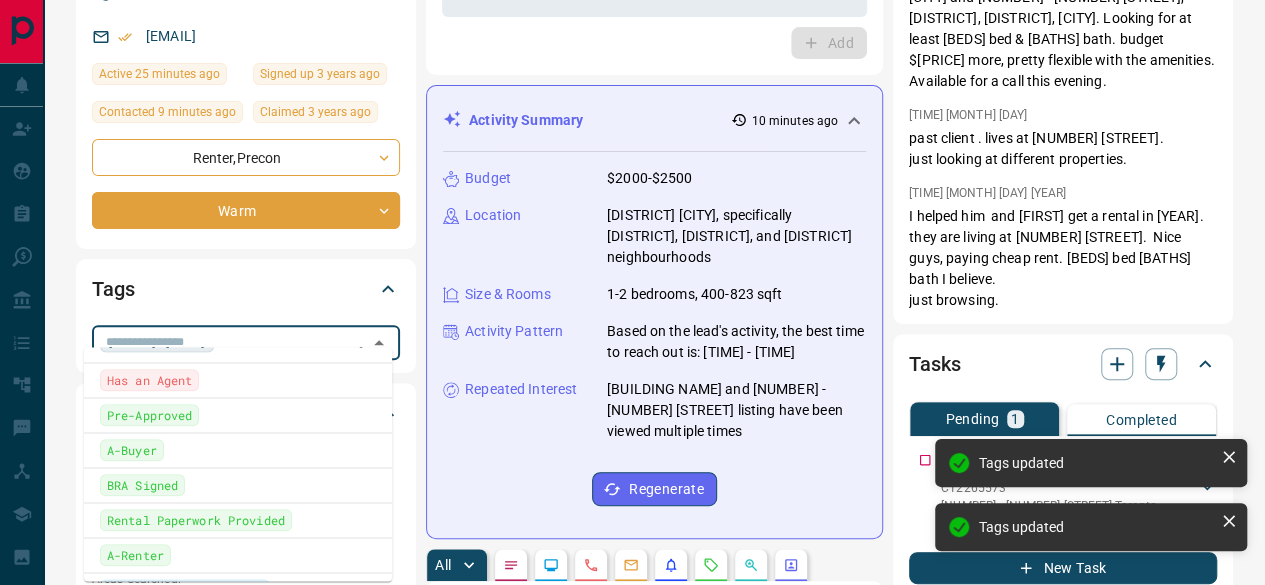 scroll, scrollTop: 1200, scrollLeft: 0, axis: vertical 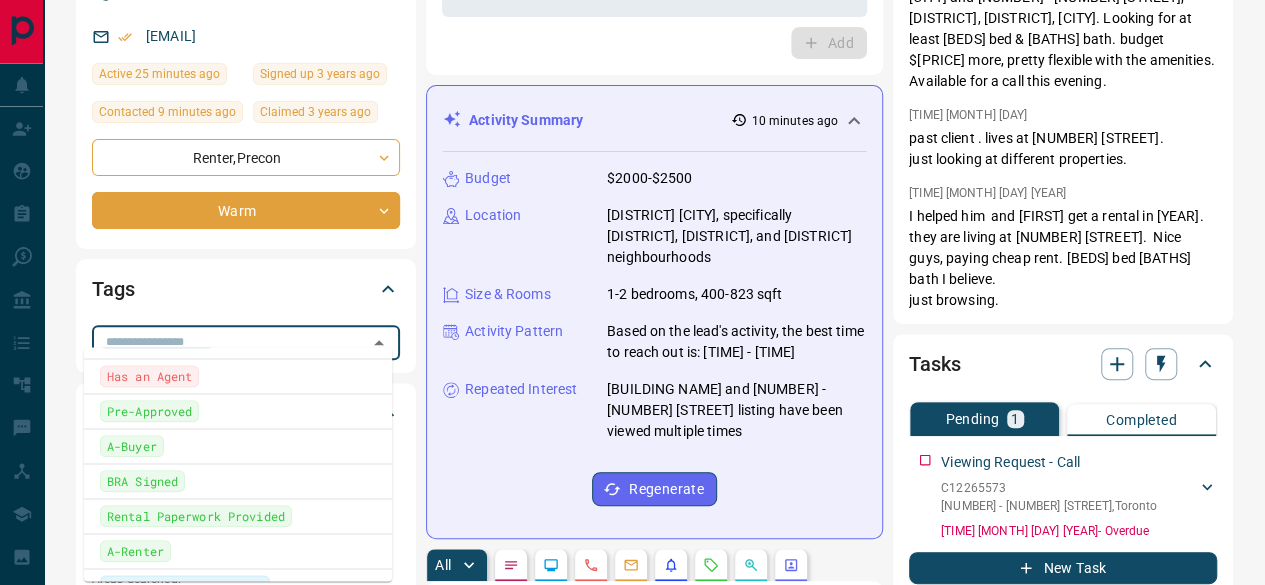 drag, startPoint x: 140, startPoint y: 540, endPoint x: 155, endPoint y: 516, distance: 28.301943 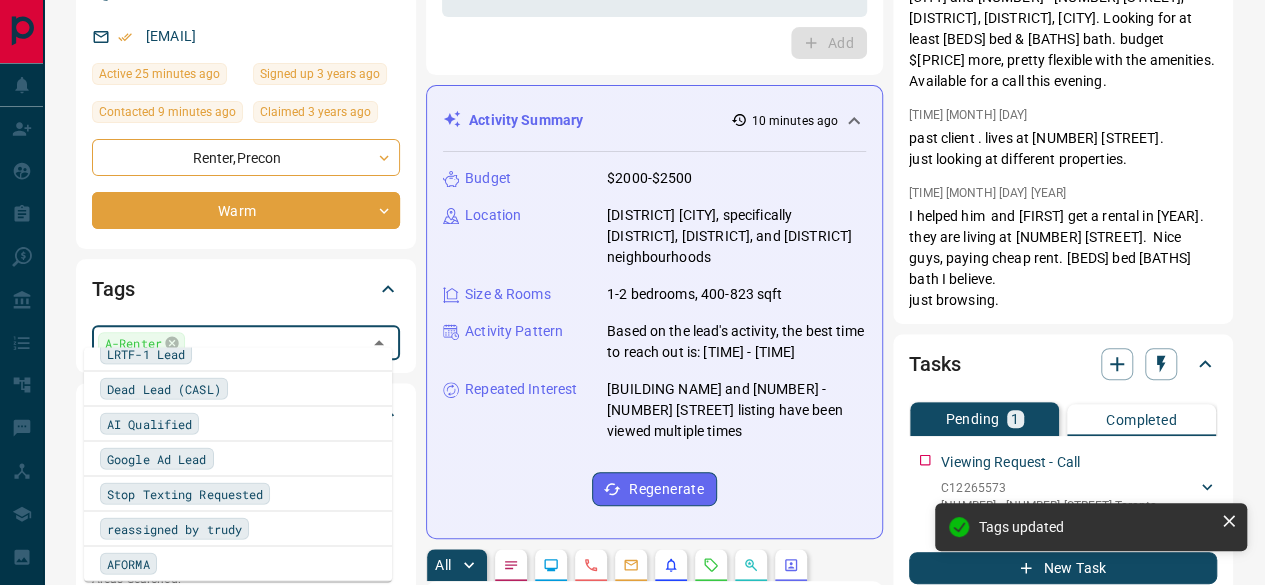 scroll, scrollTop: 2398, scrollLeft: 0, axis: vertical 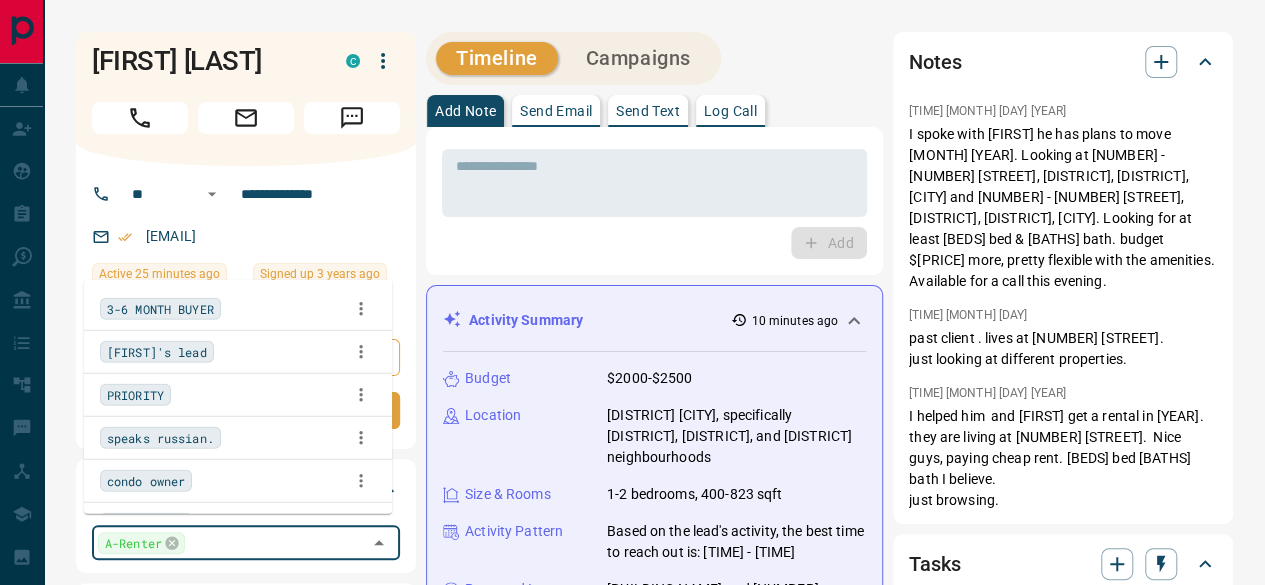 click on "Add" at bounding box center [654, 243] 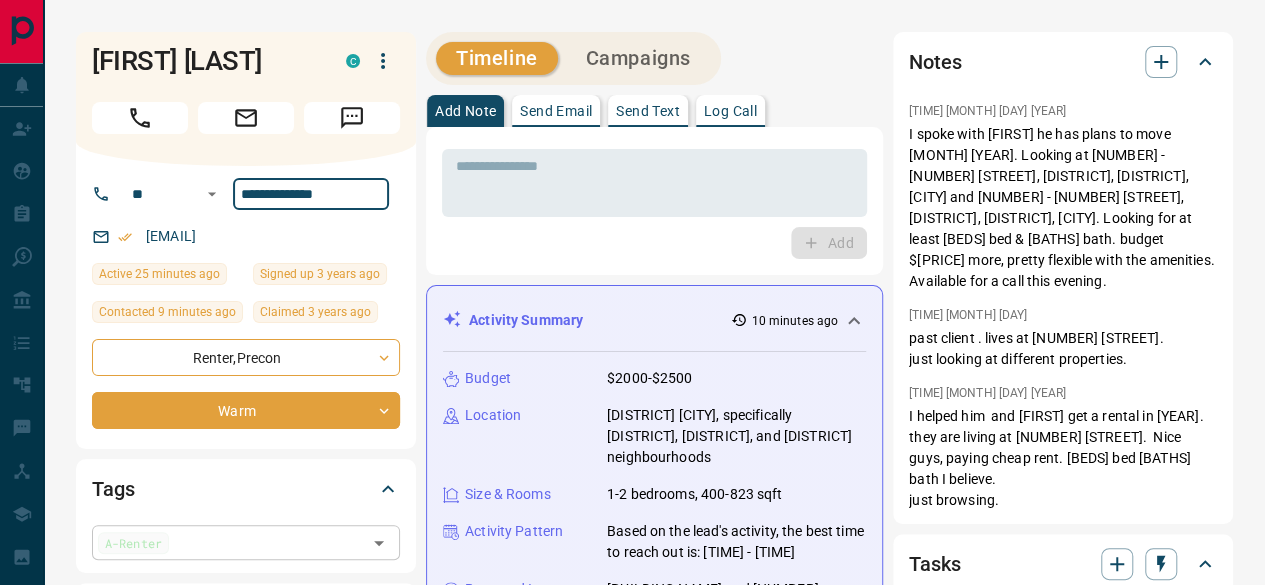 drag, startPoint x: 230, startPoint y: 185, endPoint x: 350, endPoint y: 182, distance: 120.03749 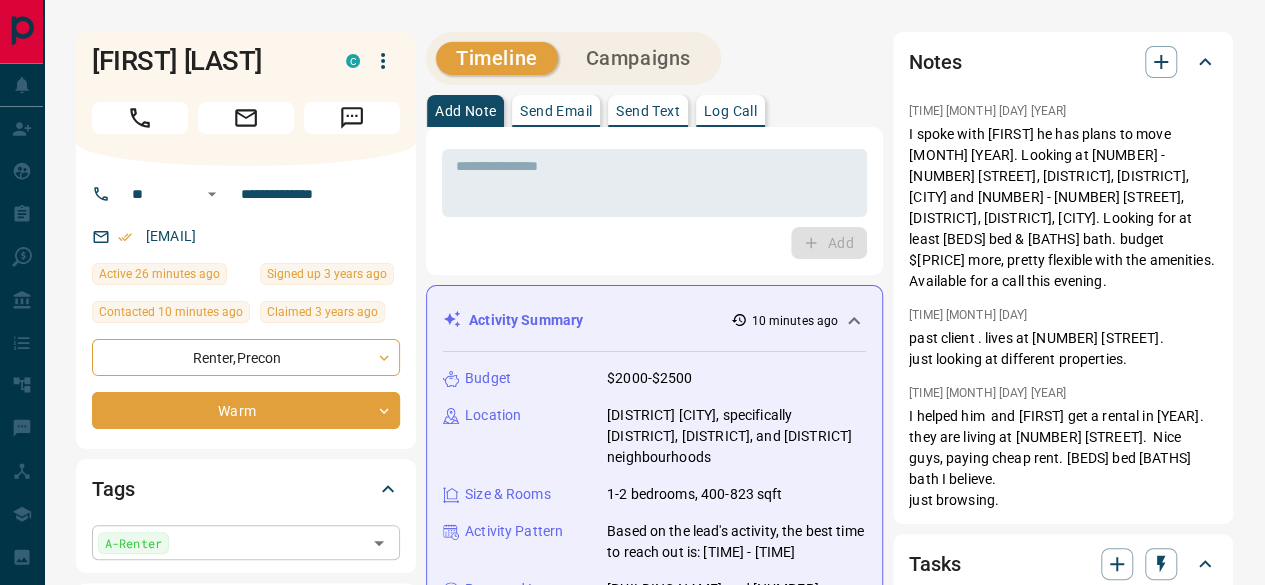 drag, startPoint x: 210, startPoint y: 223, endPoint x: 130, endPoint y: 224, distance: 80.00625 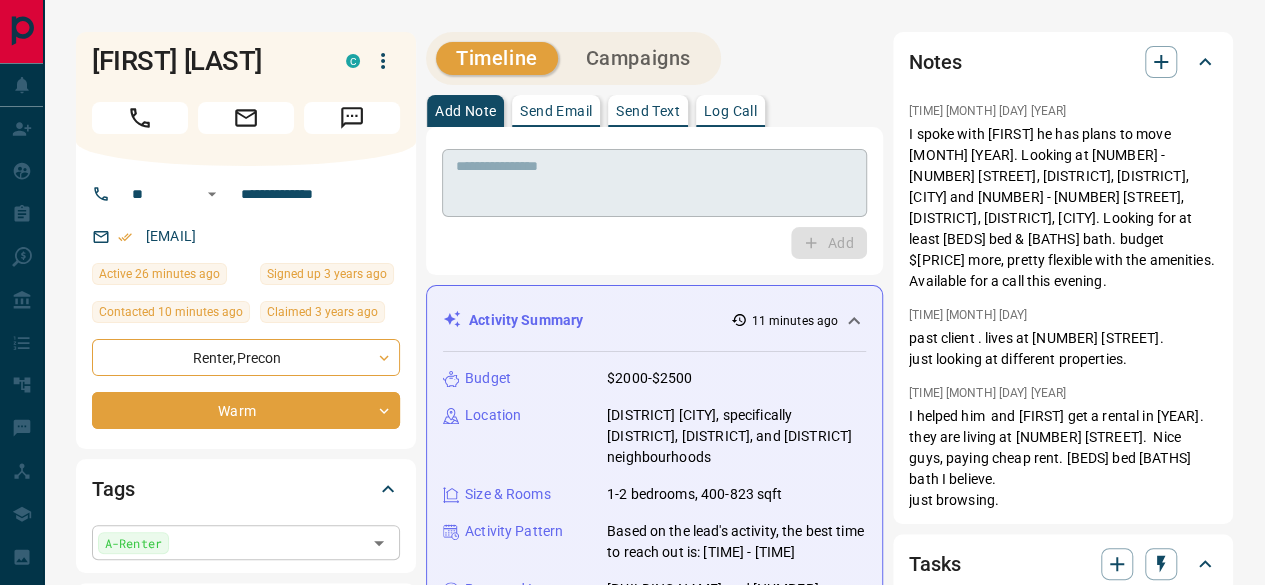 click at bounding box center [654, 183] 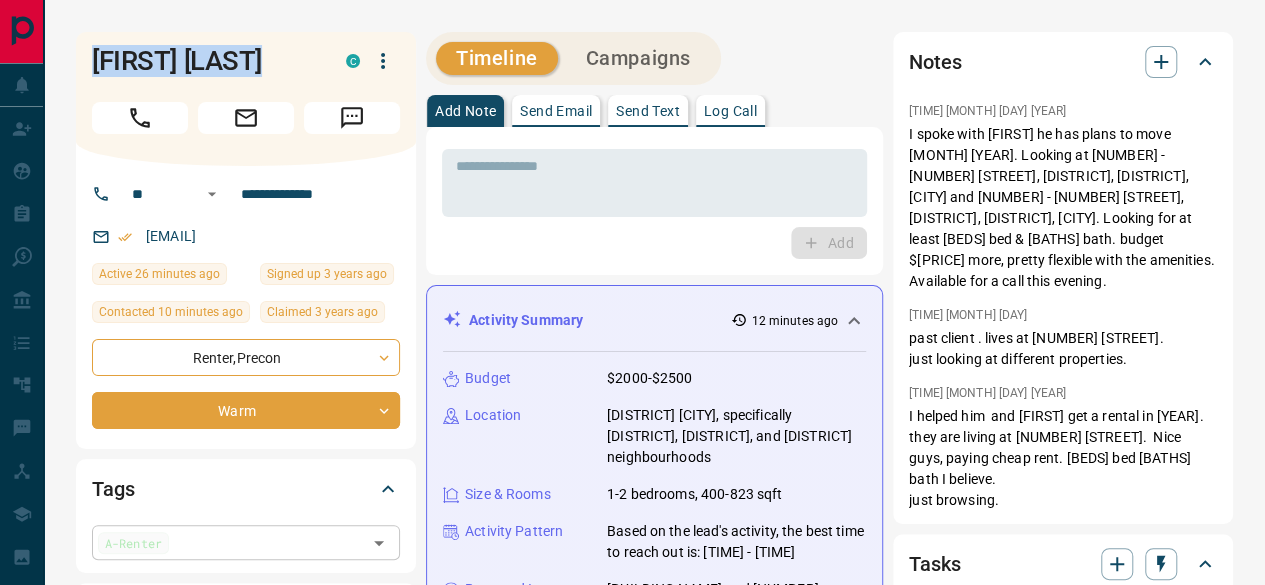 drag, startPoint x: 259, startPoint y: 50, endPoint x: 359, endPoint y: 124, distance: 124.40257 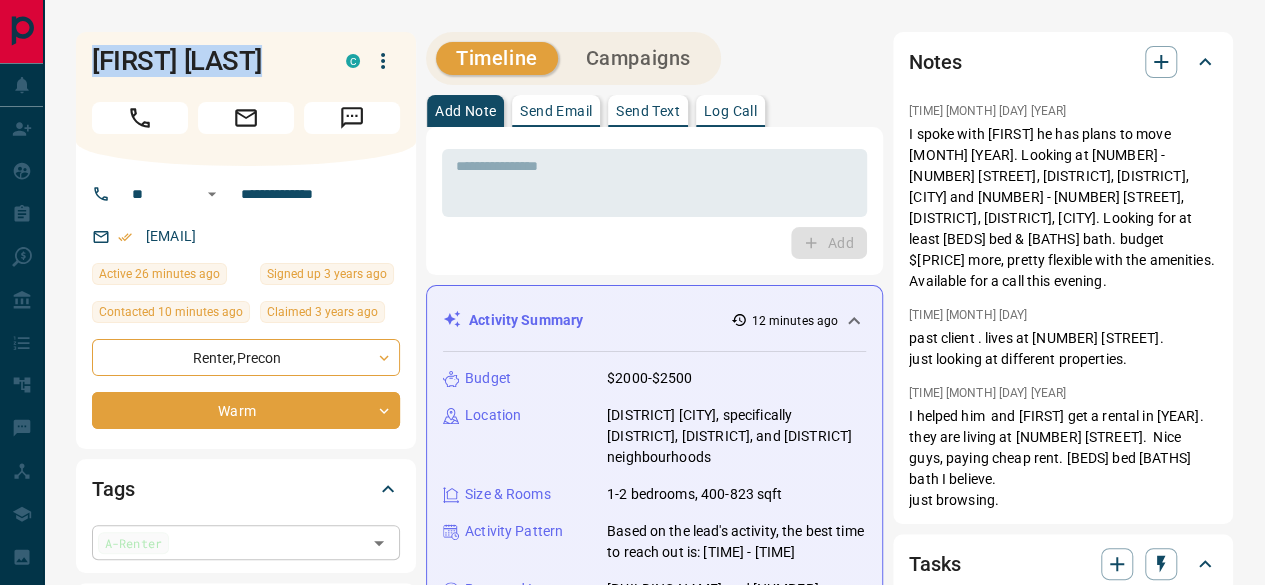 click on "**********" at bounding box center (654, 1258) 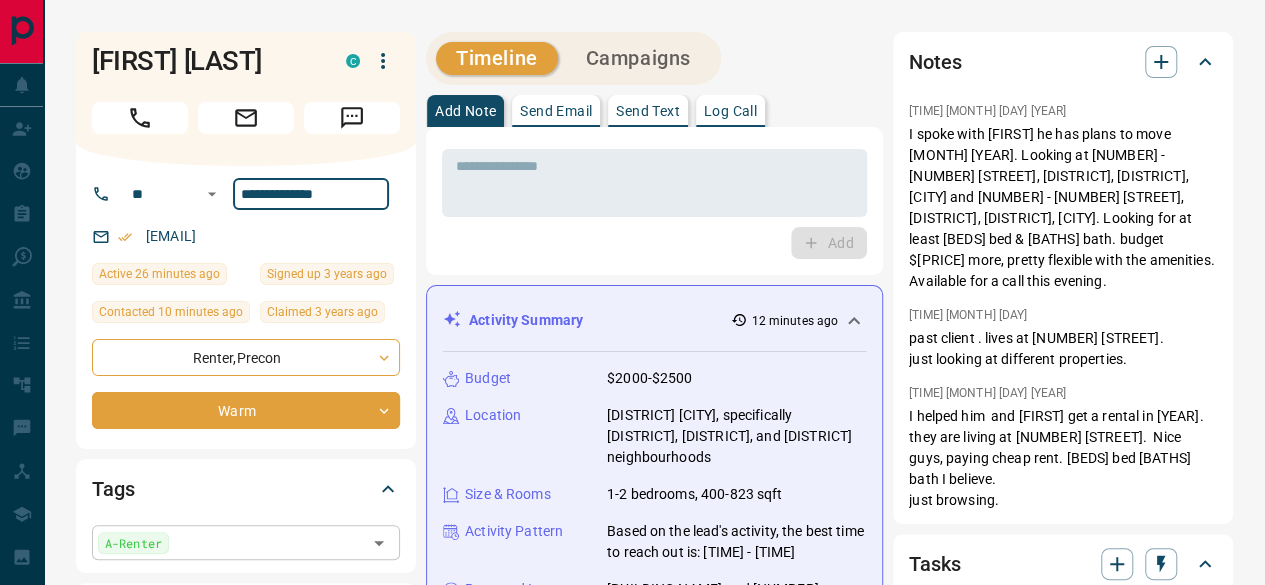 drag, startPoint x: 264, startPoint y: 179, endPoint x: 362, endPoint y: 176, distance: 98.045906 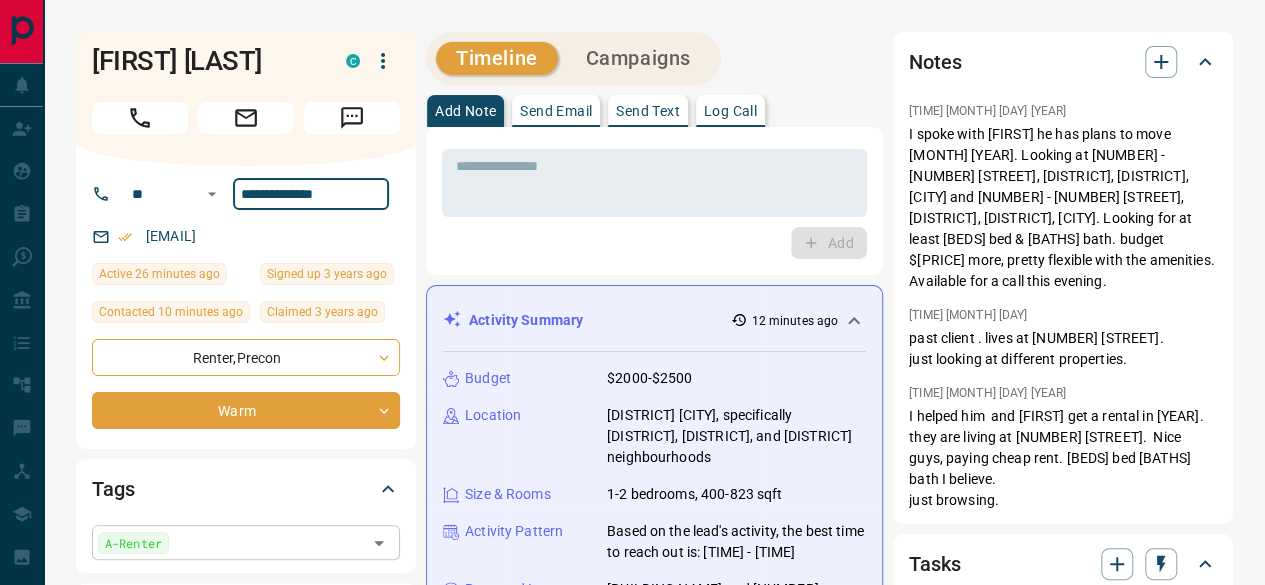 click on "**********" at bounding box center (311, 194) 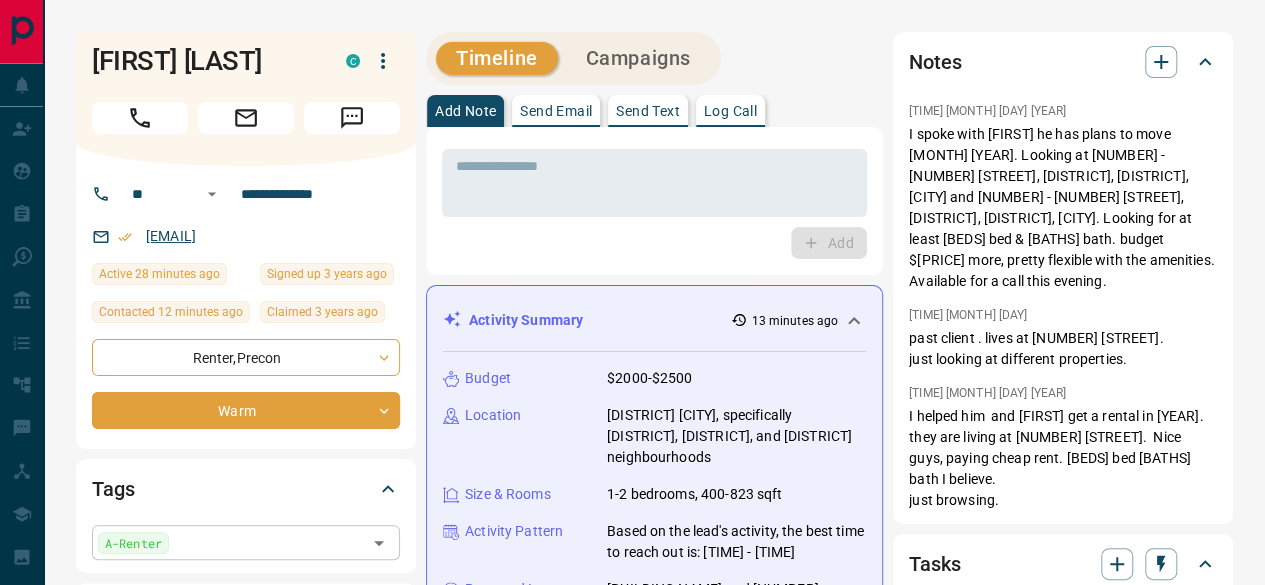 drag, startPoint x: 322, startPoint y: 224, endPoint x: 139, endPoint y: 217, distance: 183.13383 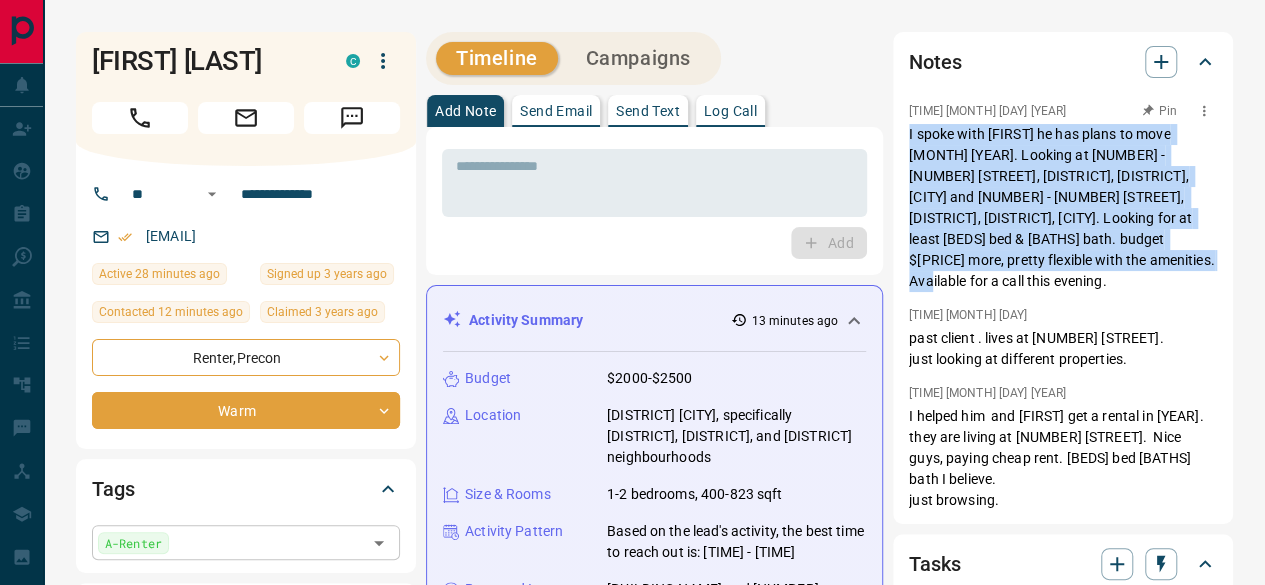 drag, startPoint x: 915, startPoint y: 123, endPoint x: 1126, endPoint y: 253, distance: 247.83261 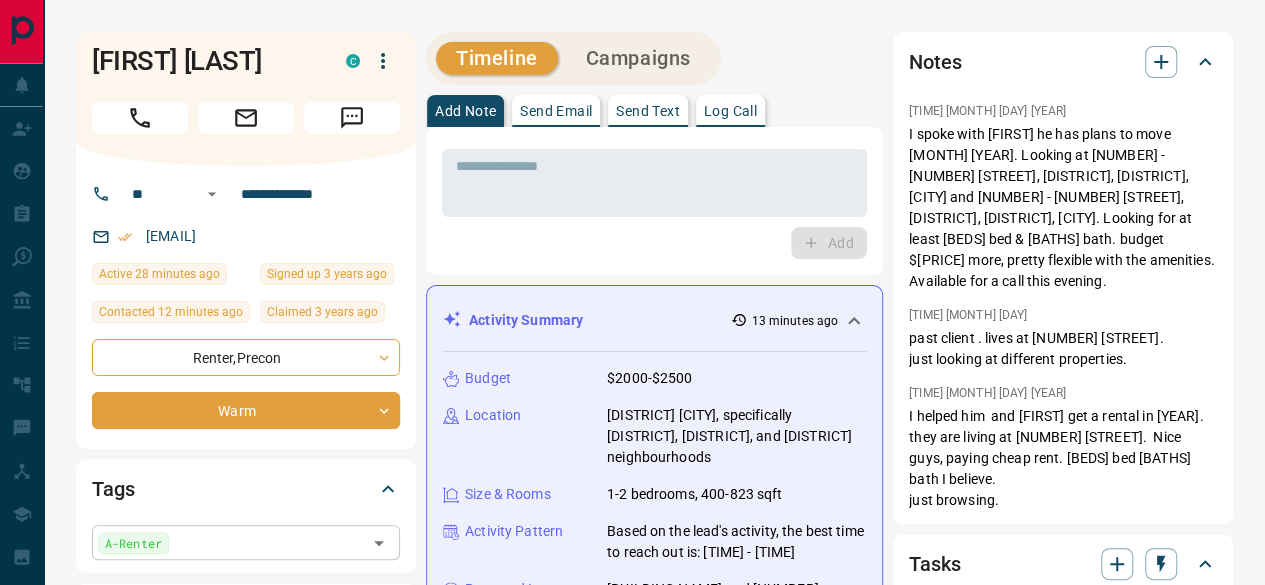 click on "Add" at bounding box center [654, 243] 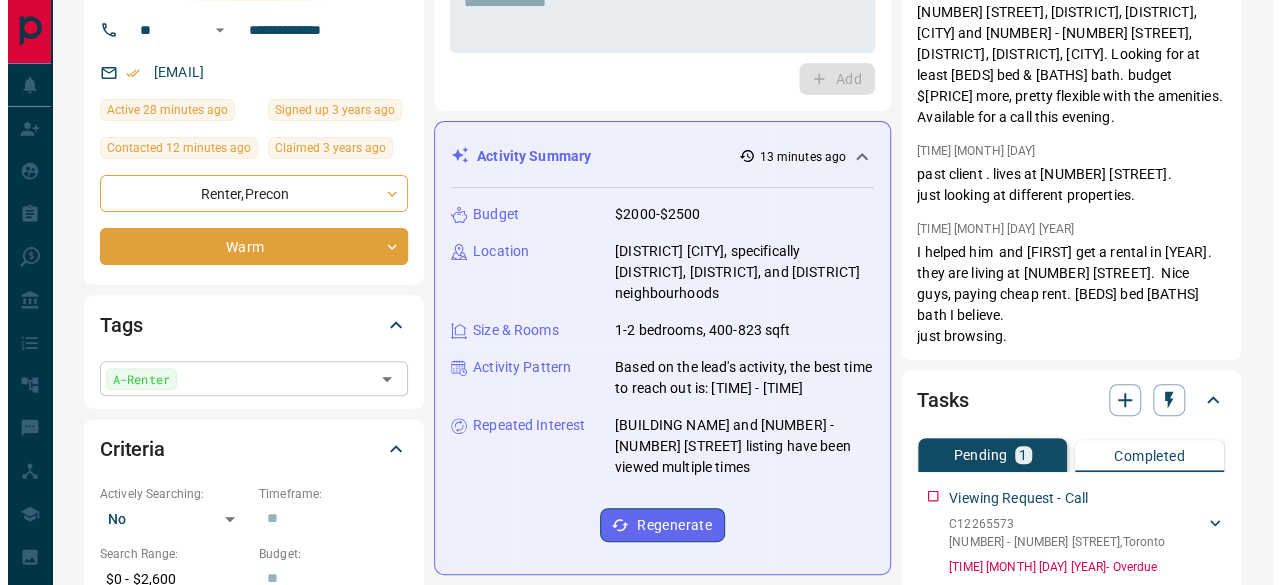 scroll, scrollTop: 200, scrollLeft: 0, axis: vertical 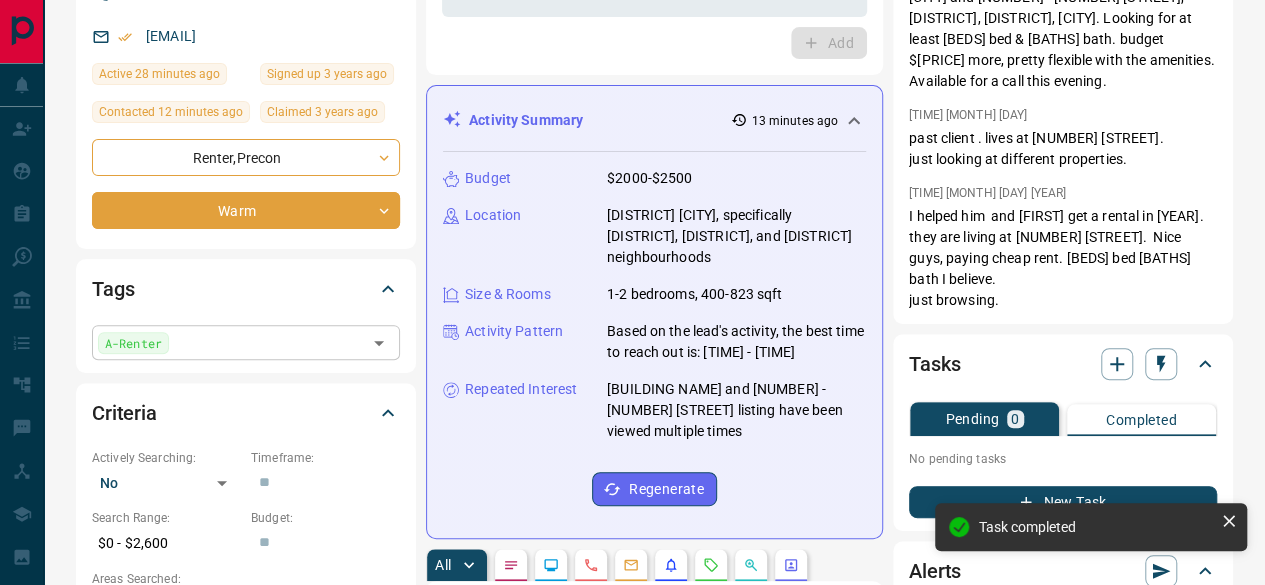 click 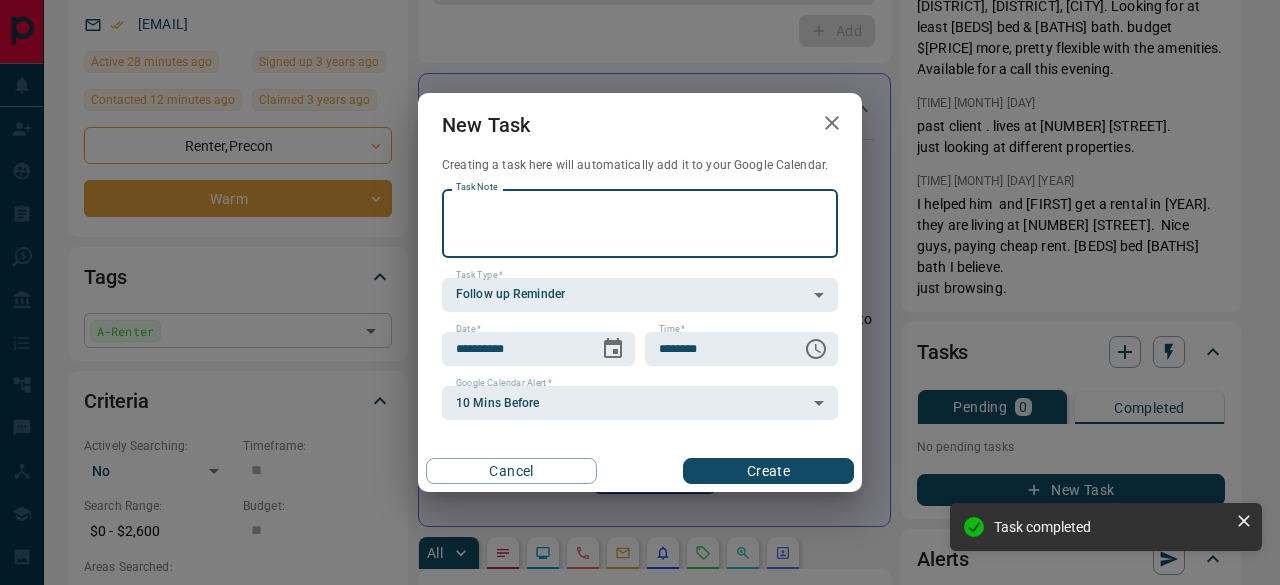 click on "Task Note" at bounding box center [640, 223] 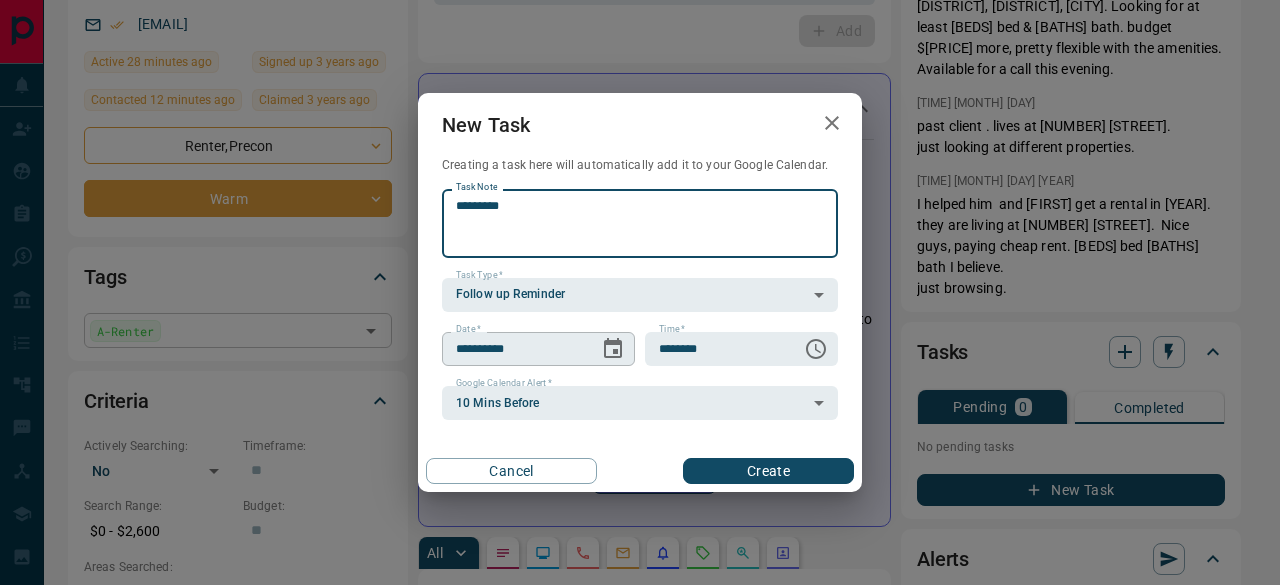 type on "*********" 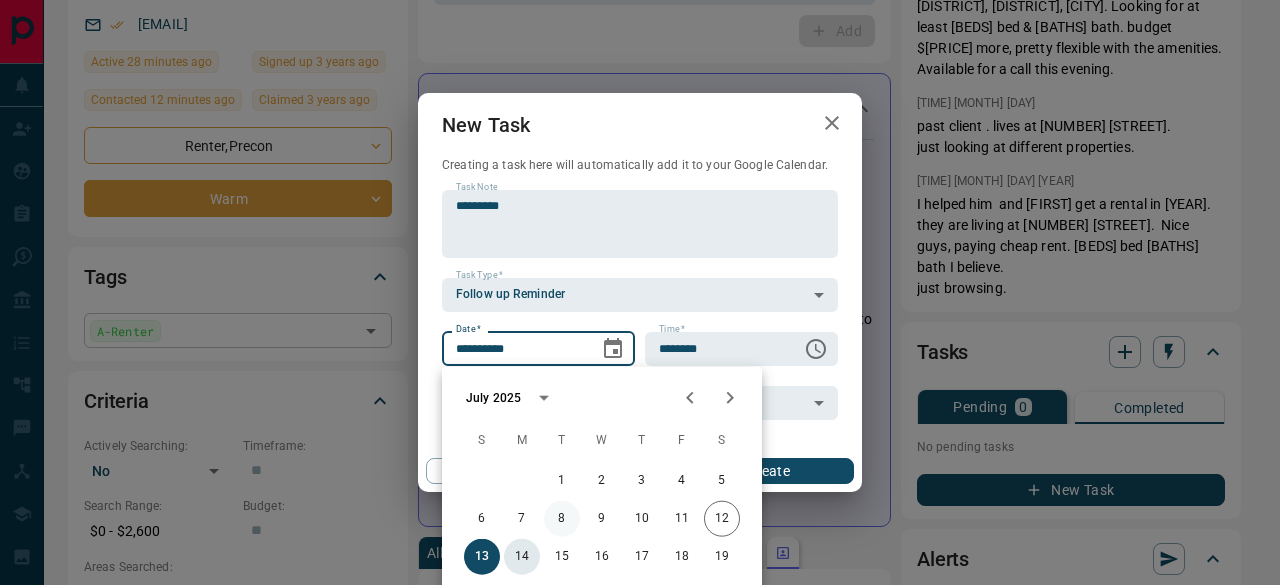 drag, startPoint x: 526, startPoint y: 555, endPoint x: 550, endPoint y: 529, distance: 35.383614 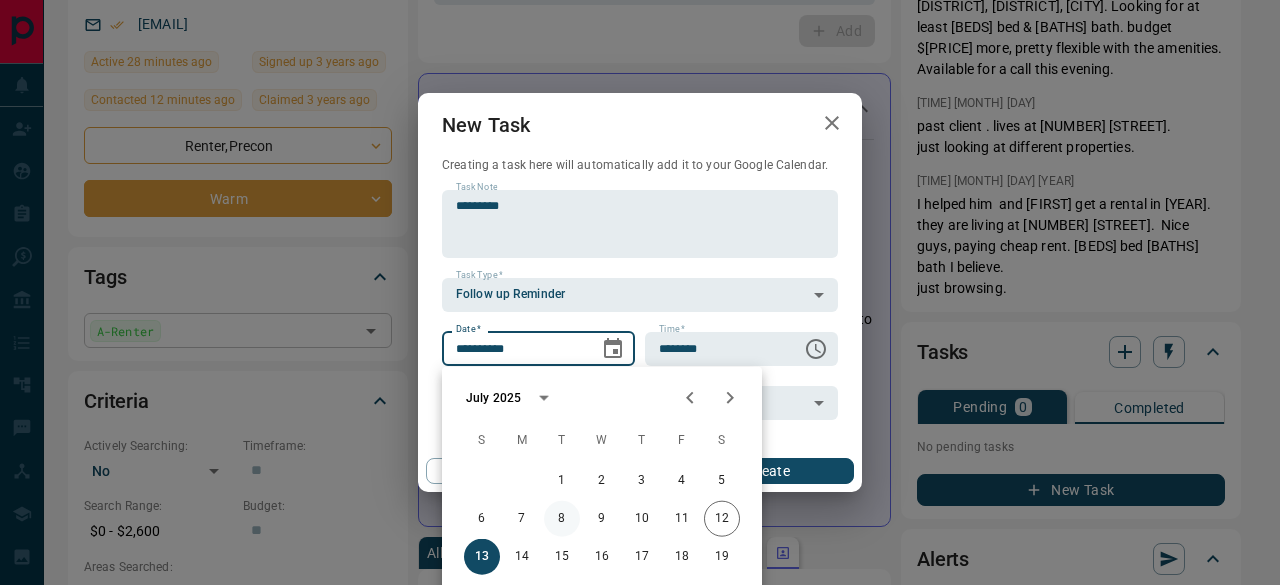 type on "**********" 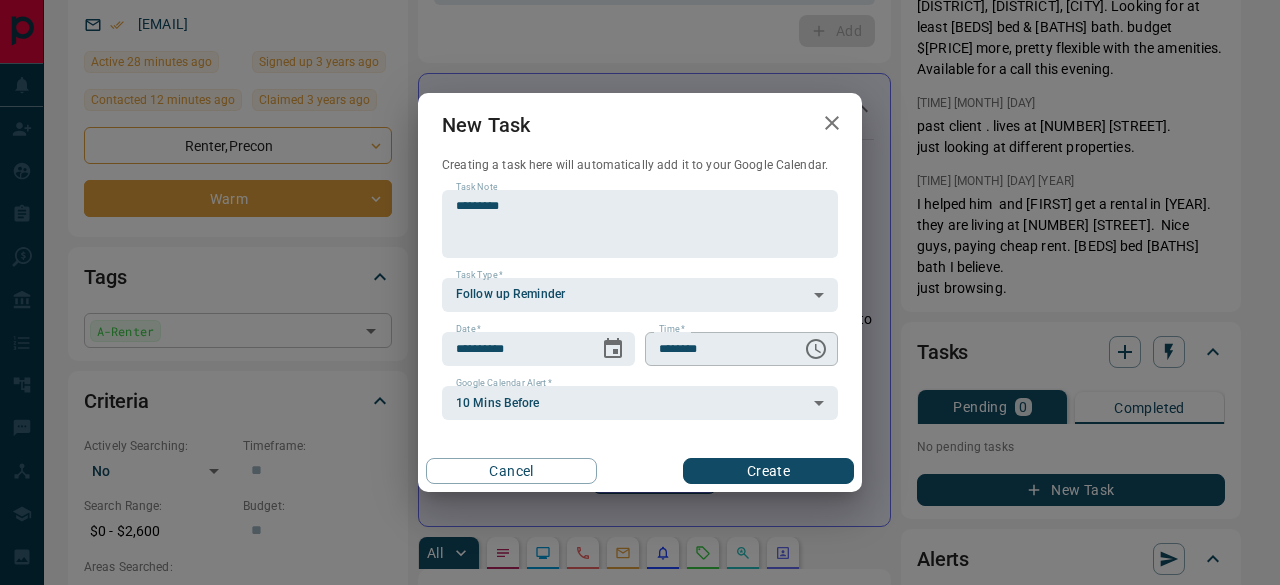 click 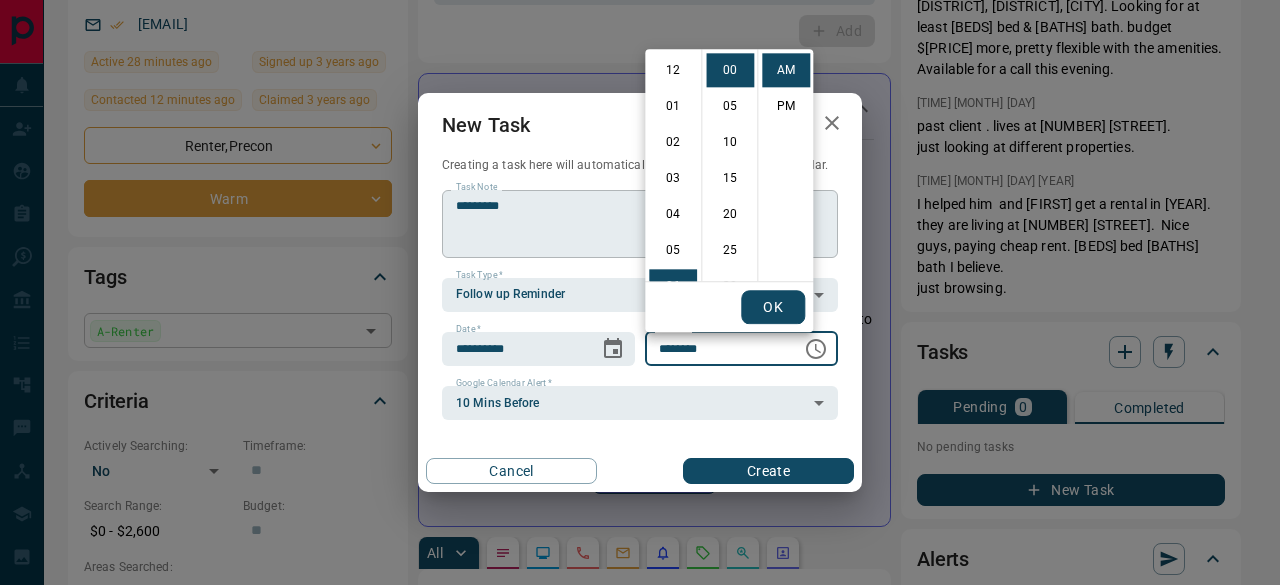scroll, scrollTop: 216, scrollLeft: 0, axis: vertical 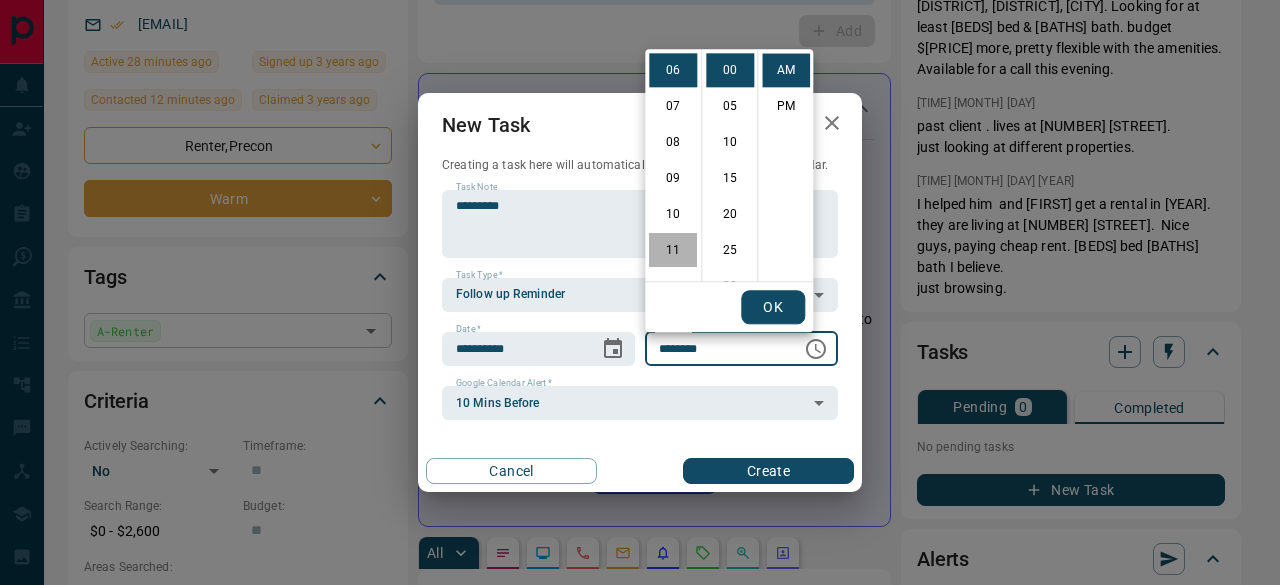drag, startPoint x: 678, startPoint y: 245, endPoint x: 690, endPoint y: 219, distance: 28.635643 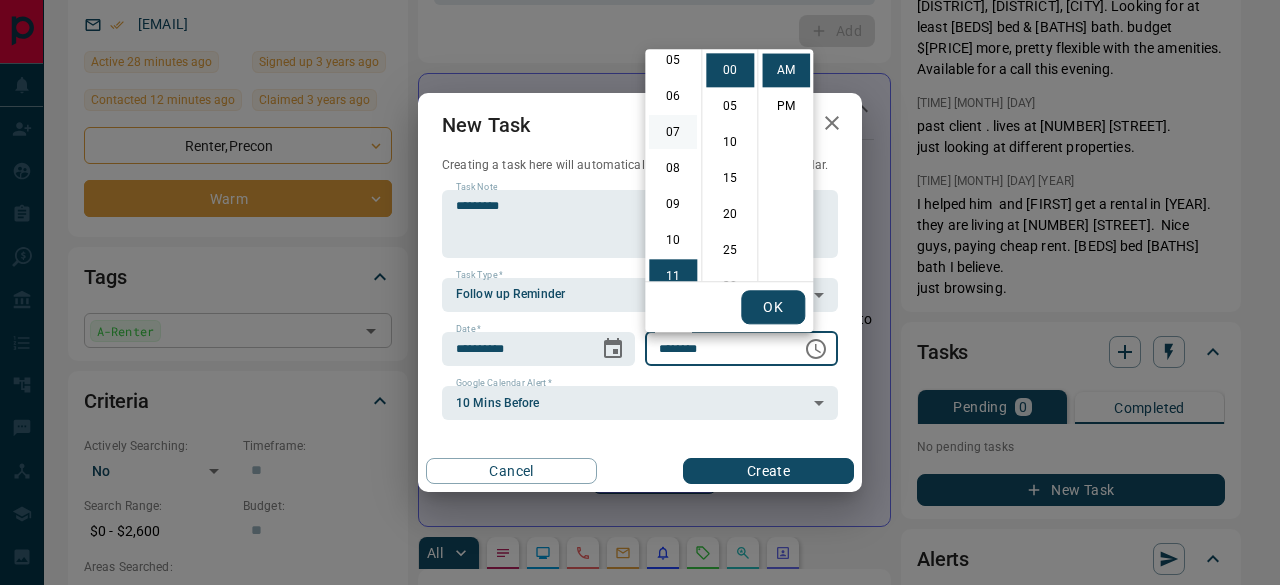 scroll, scrollTop: 0, scrollLeft: 0, axis: both 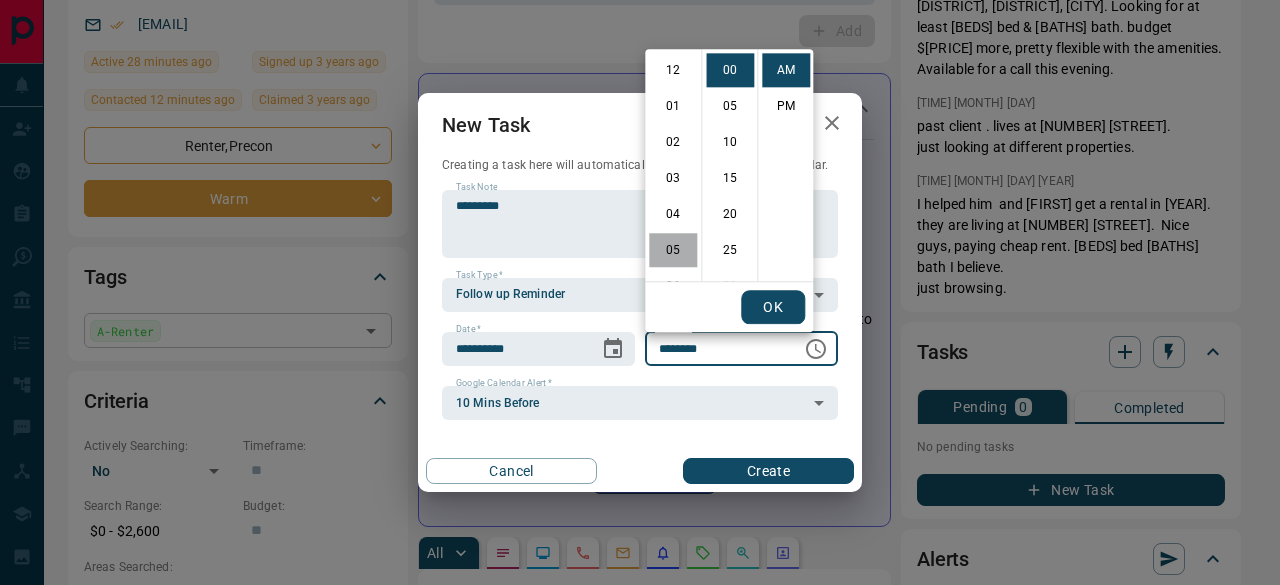 click on "05" at bounding box center [673, 250] 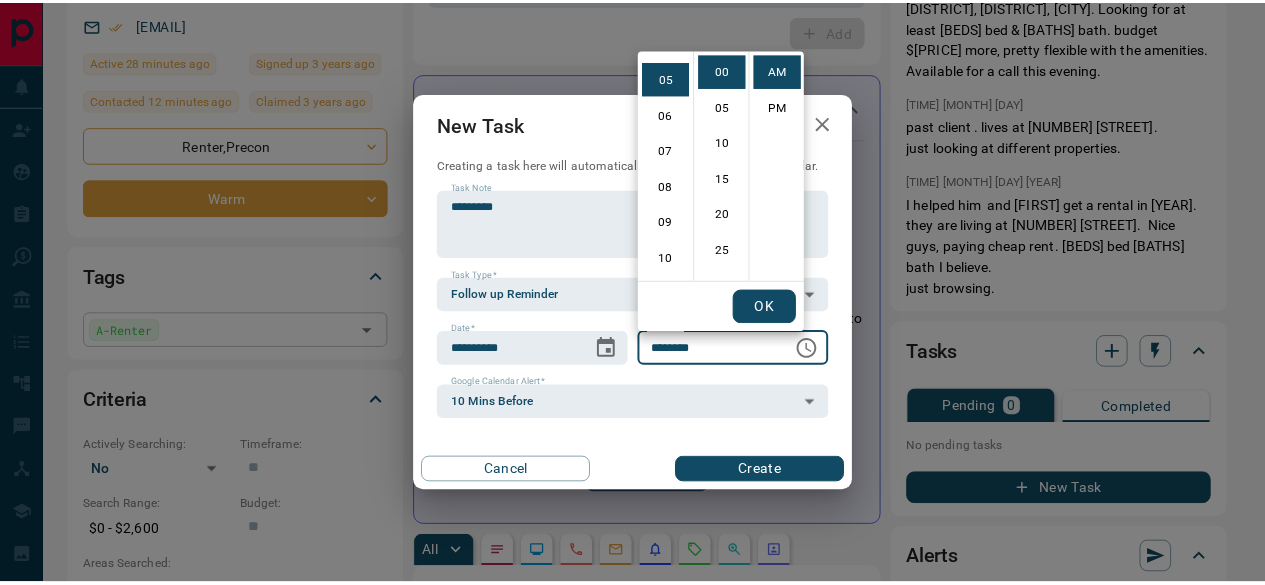 scroll, scrollTop: 180, scrollLeft: 0, axis: vertical 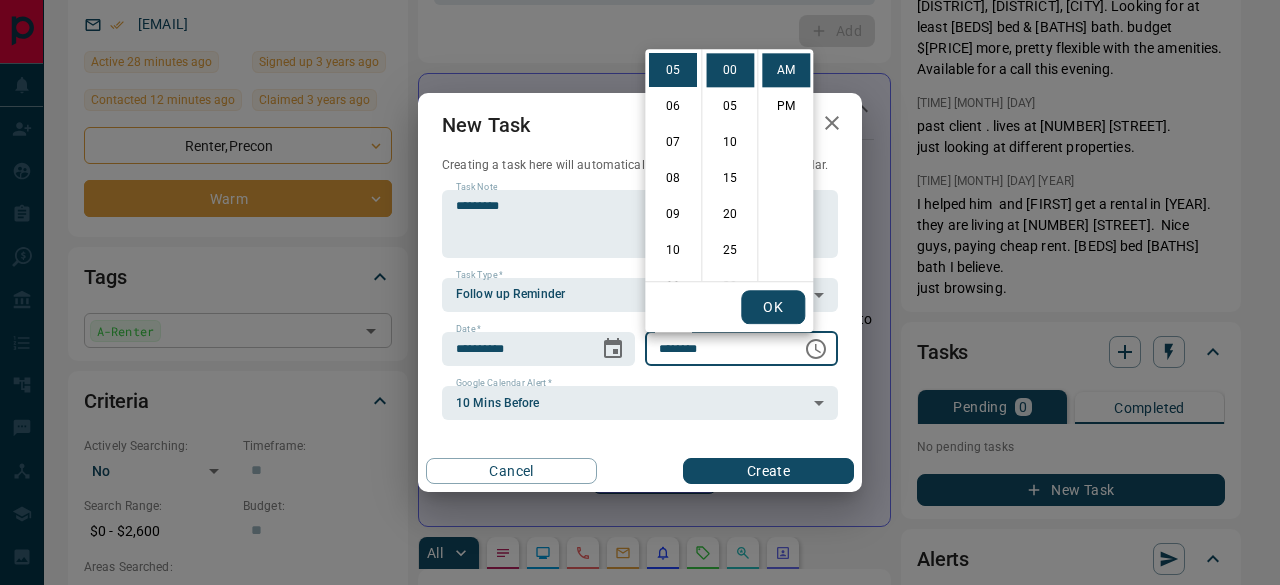 click on "OK" at bounding box center (773, 307) 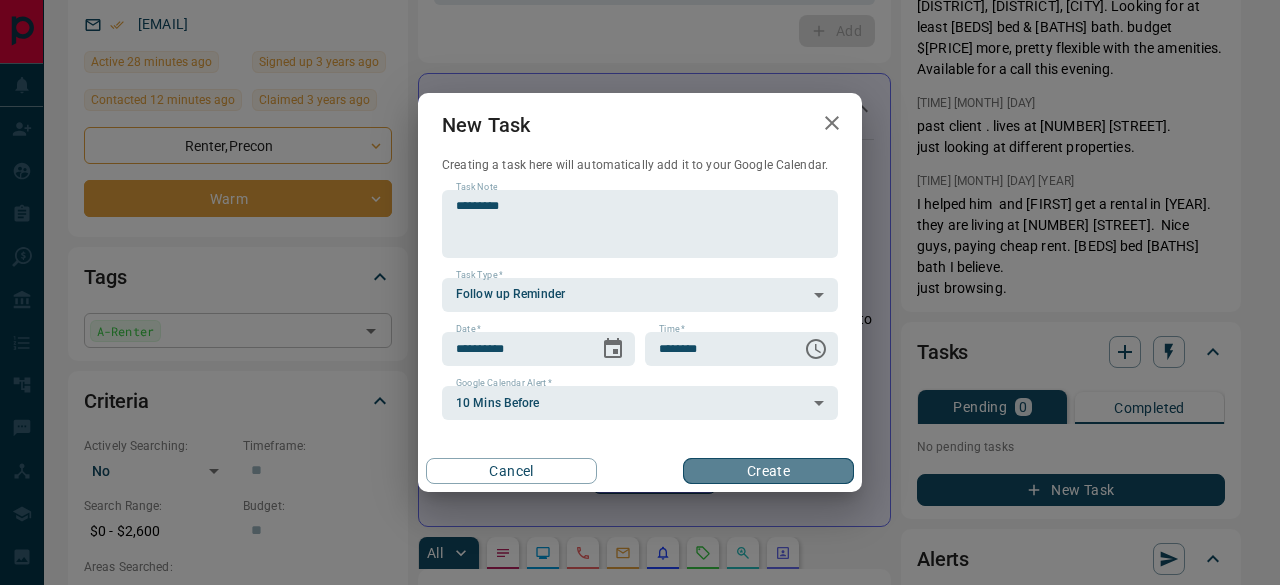 click on "Create" at bounding box center (768, 471) 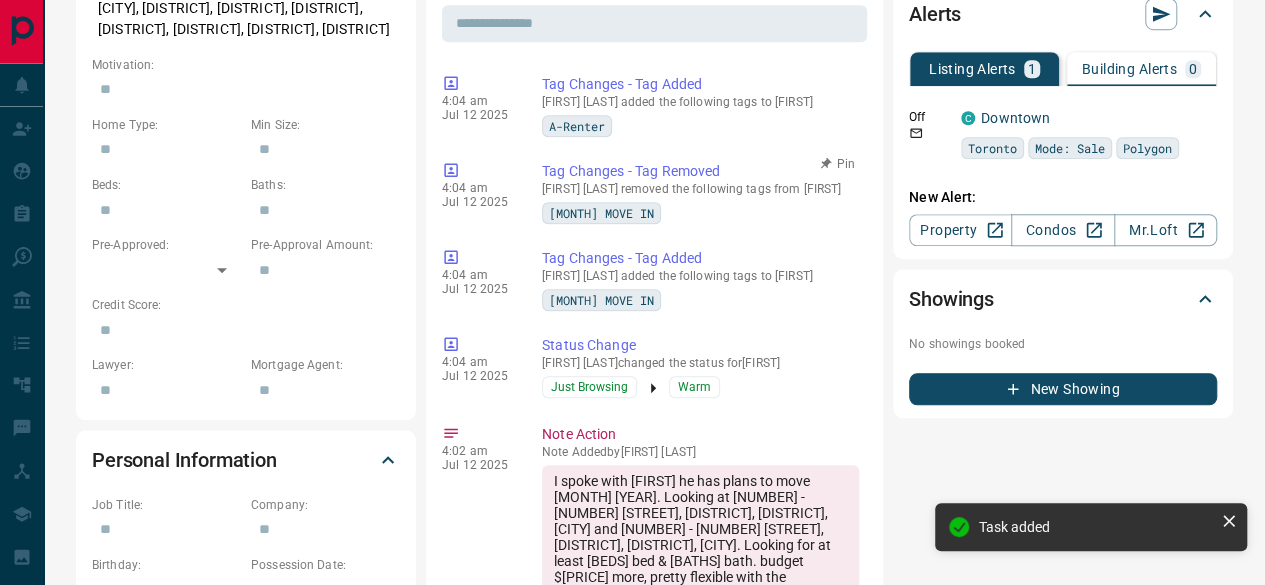 scroll, scrollTop: 800, scrollLeft: 0, axis: vertical 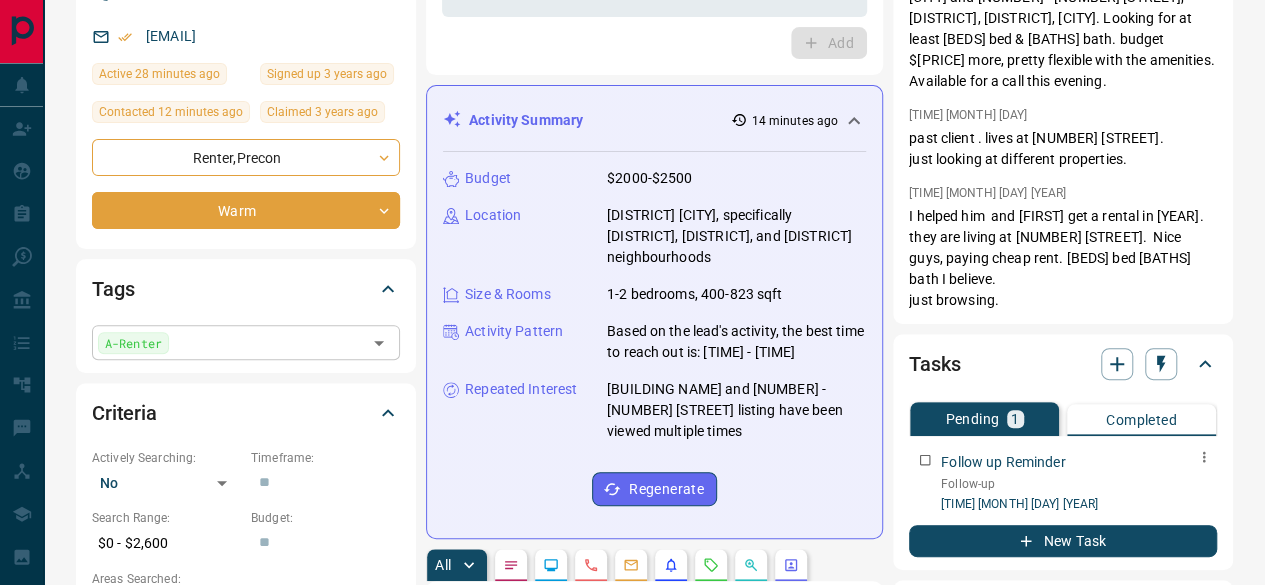 click at bounding box center (1204, 458) 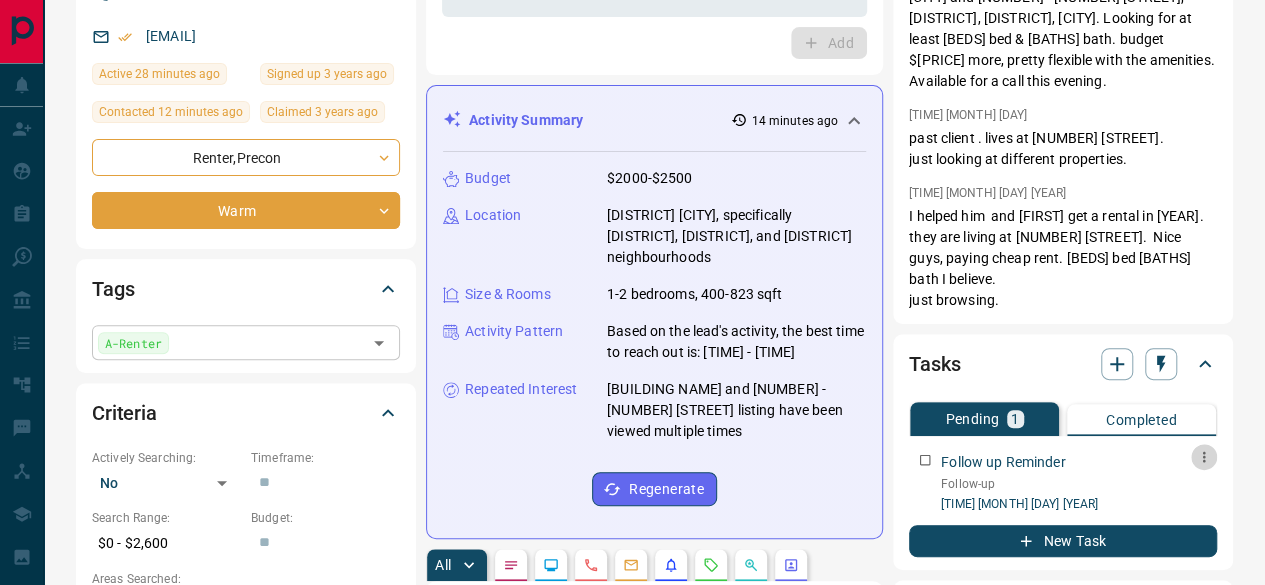 click 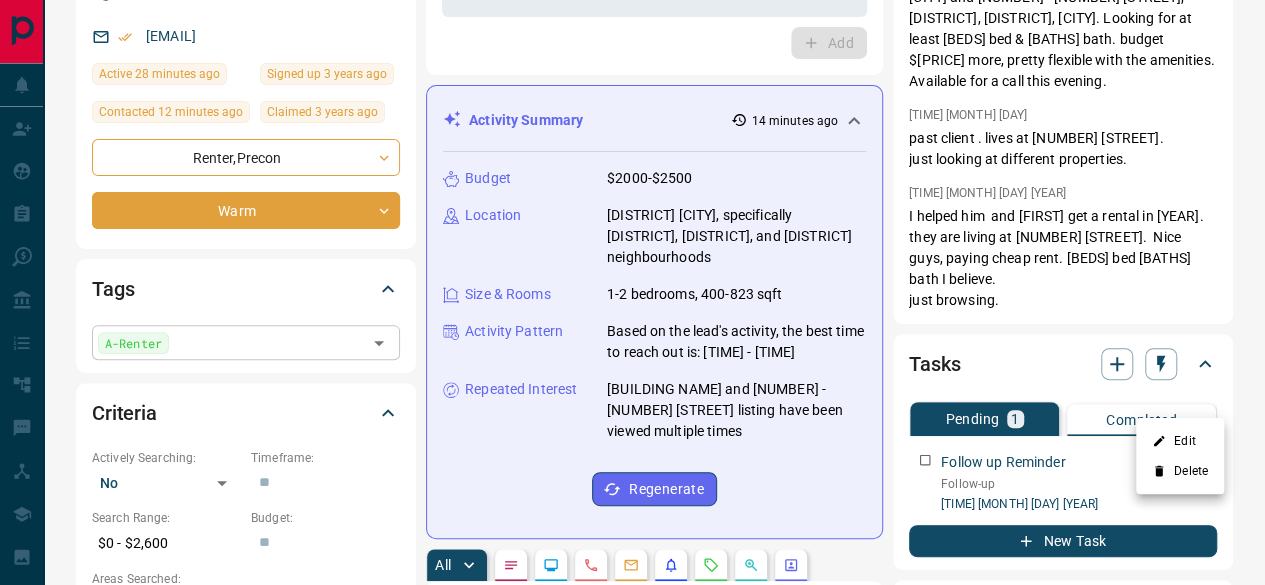 click on "Edit" at bounding box center (1180, 441) 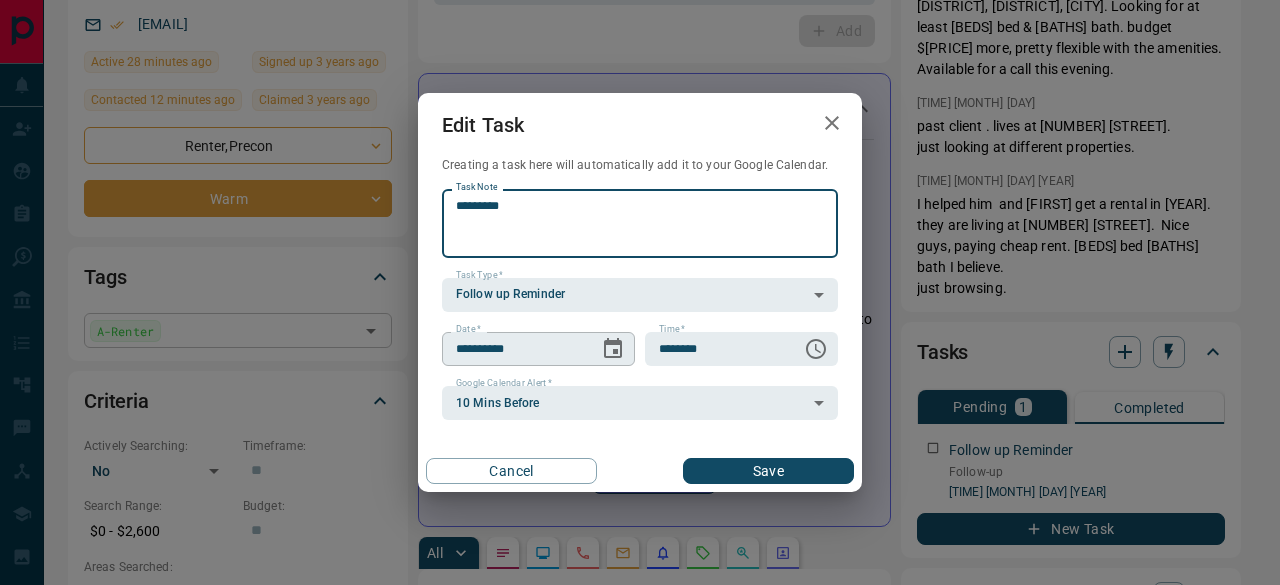 click 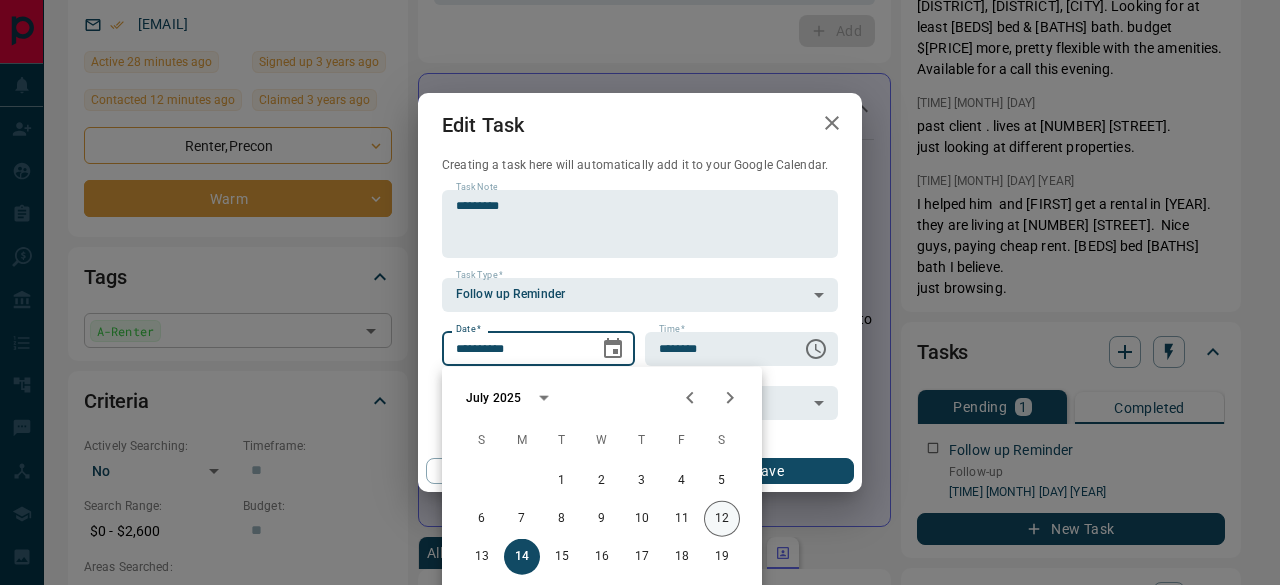 click on "12" at bounding box center (722, 519) 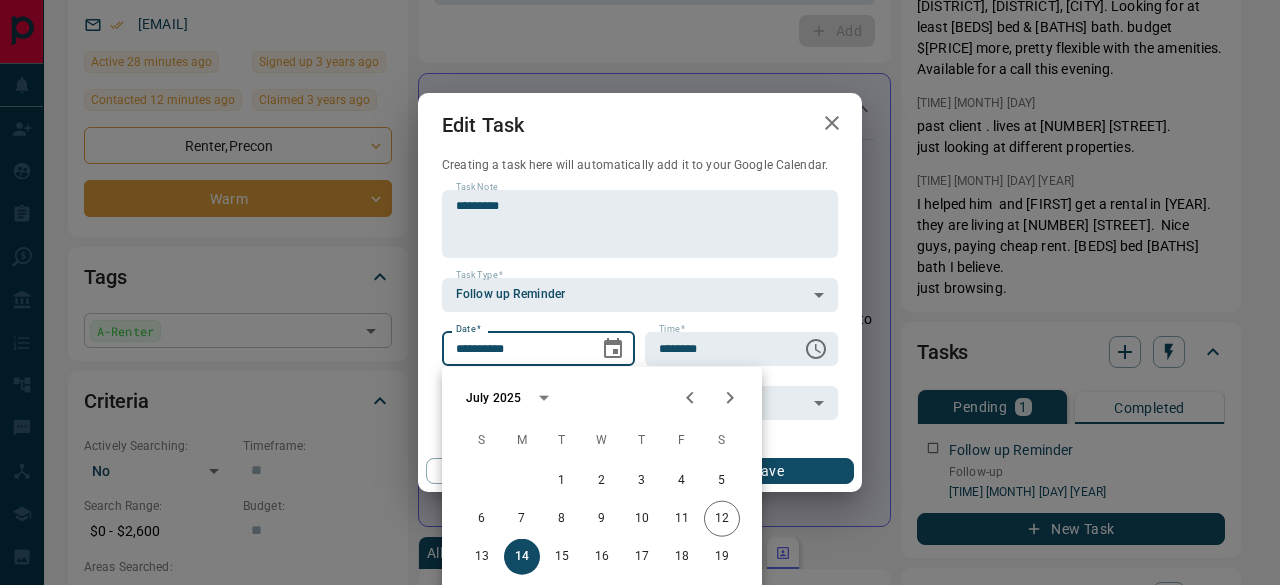 type on "**********" 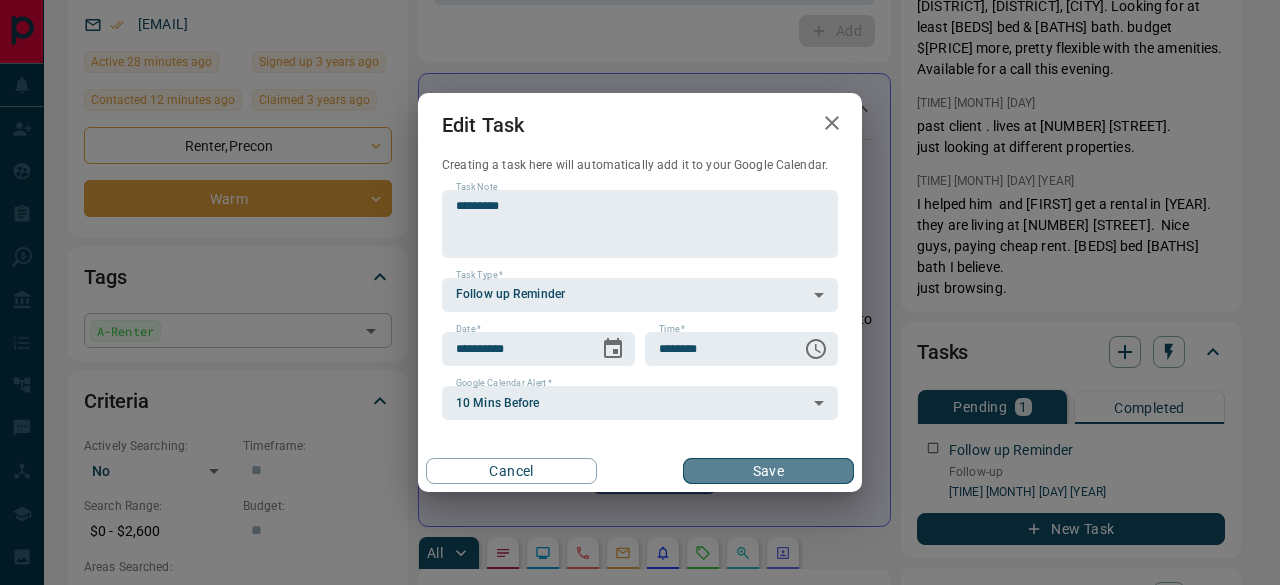 click on "Save" at bounding box center [768, 471] 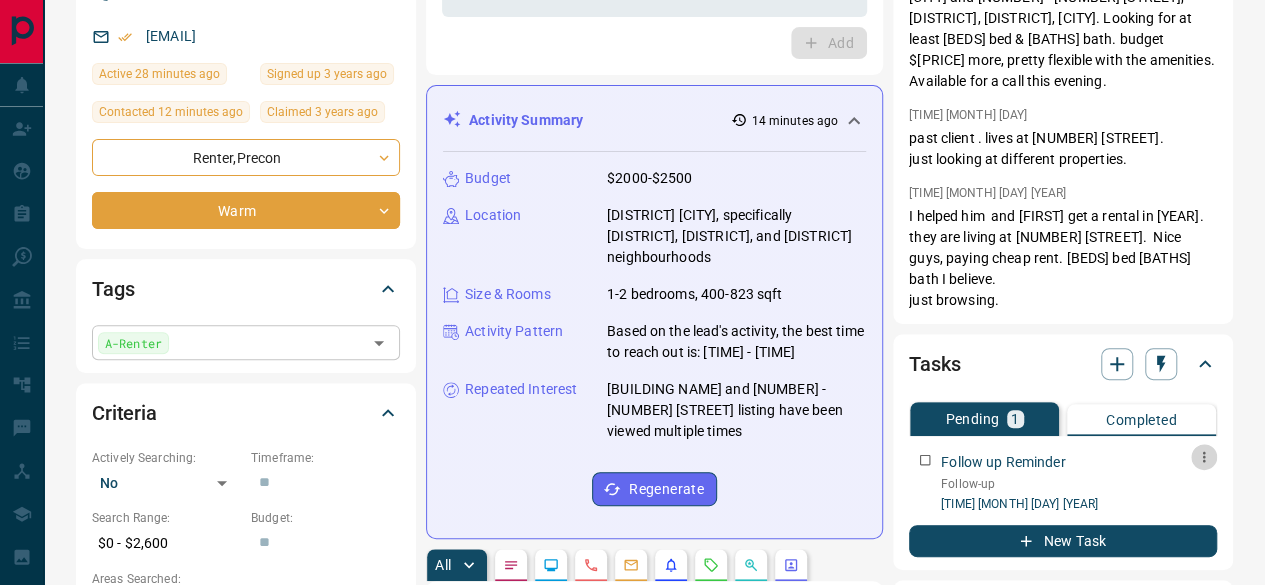 click 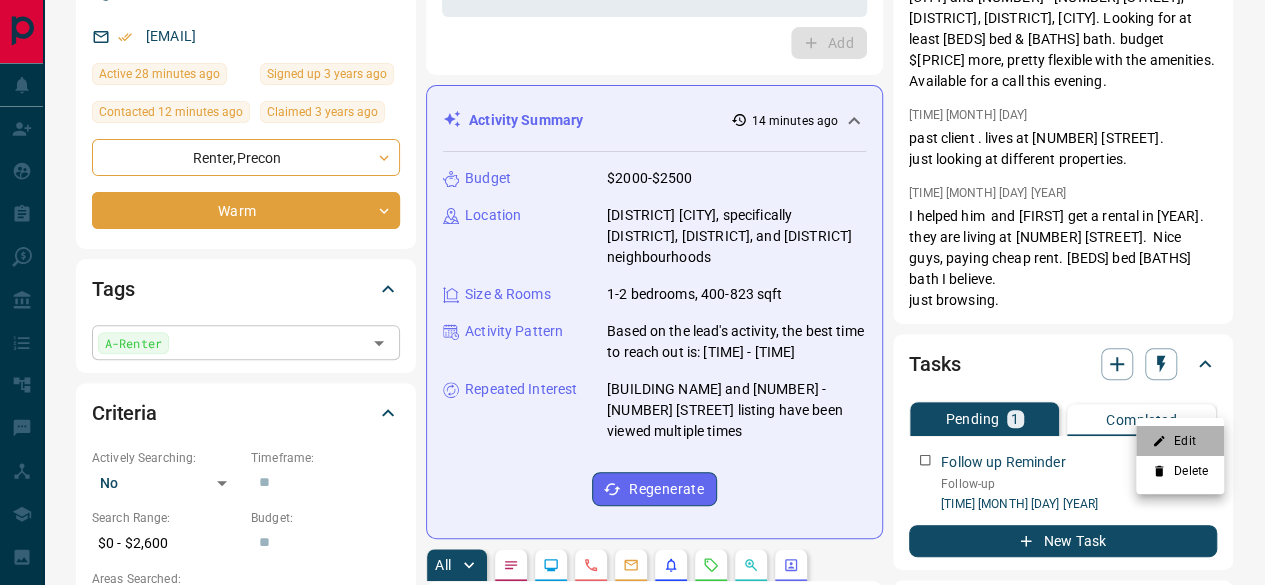 click on "Edit" at bounding box center (1180, 441) 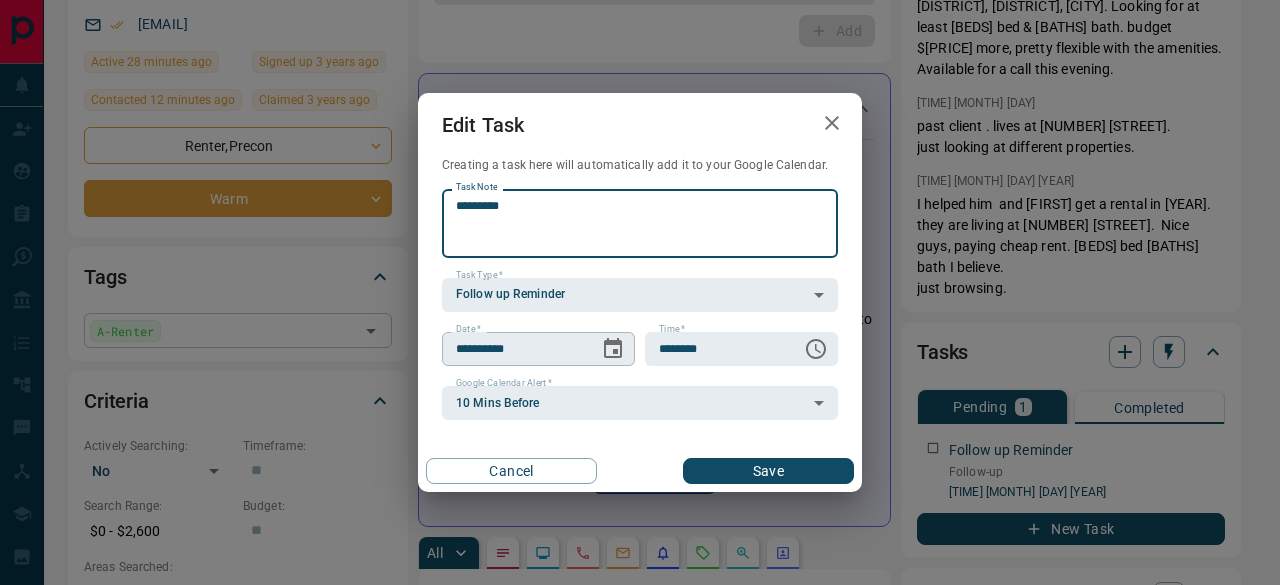 click 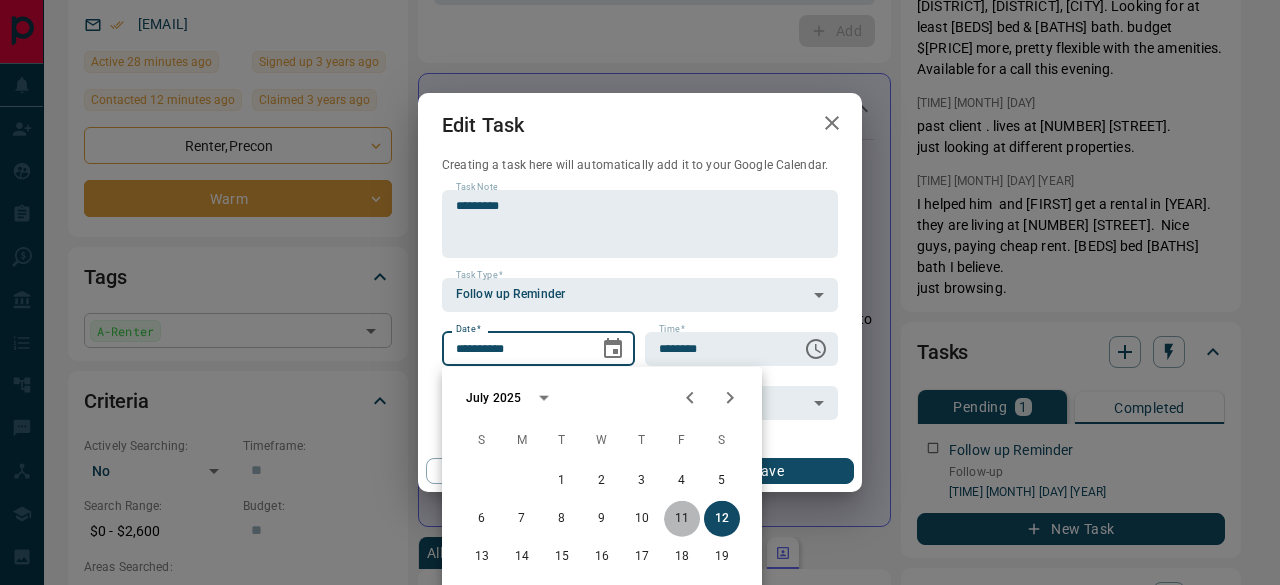 click on "11" at bounding box center (682, 519) 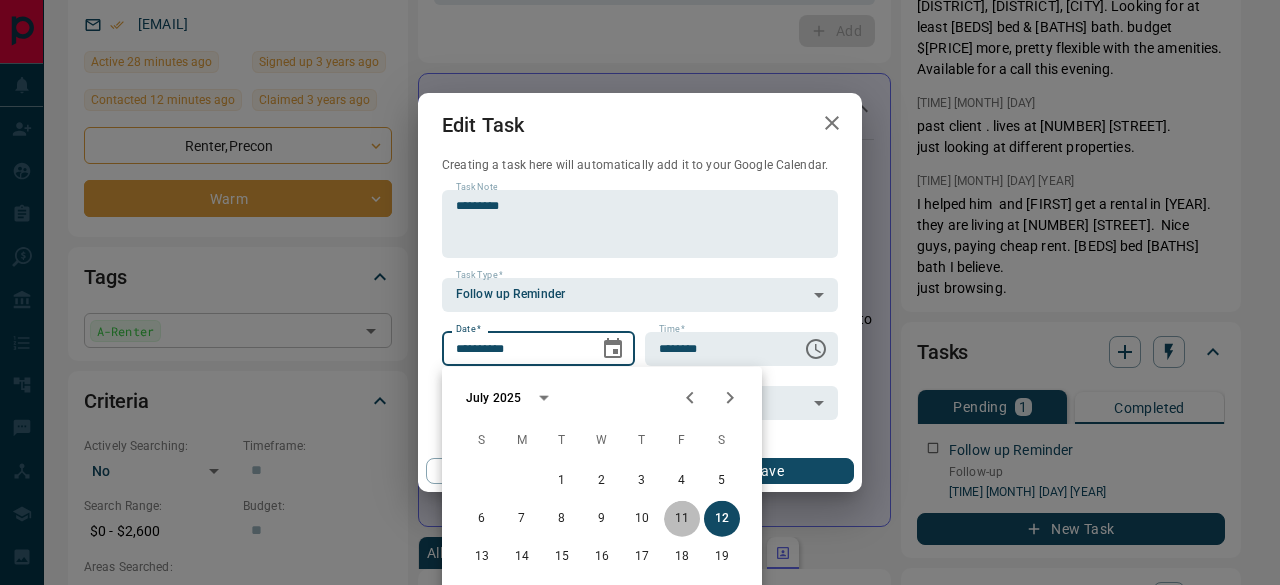 type on "**********" 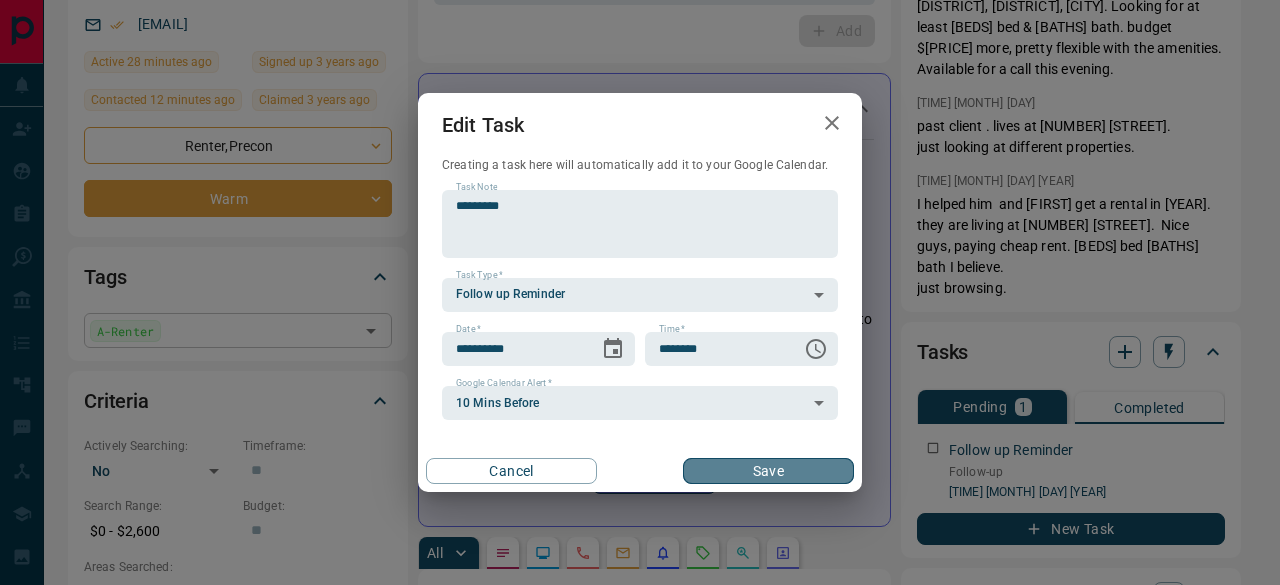click on "Save" at bounding box center (768, 471) 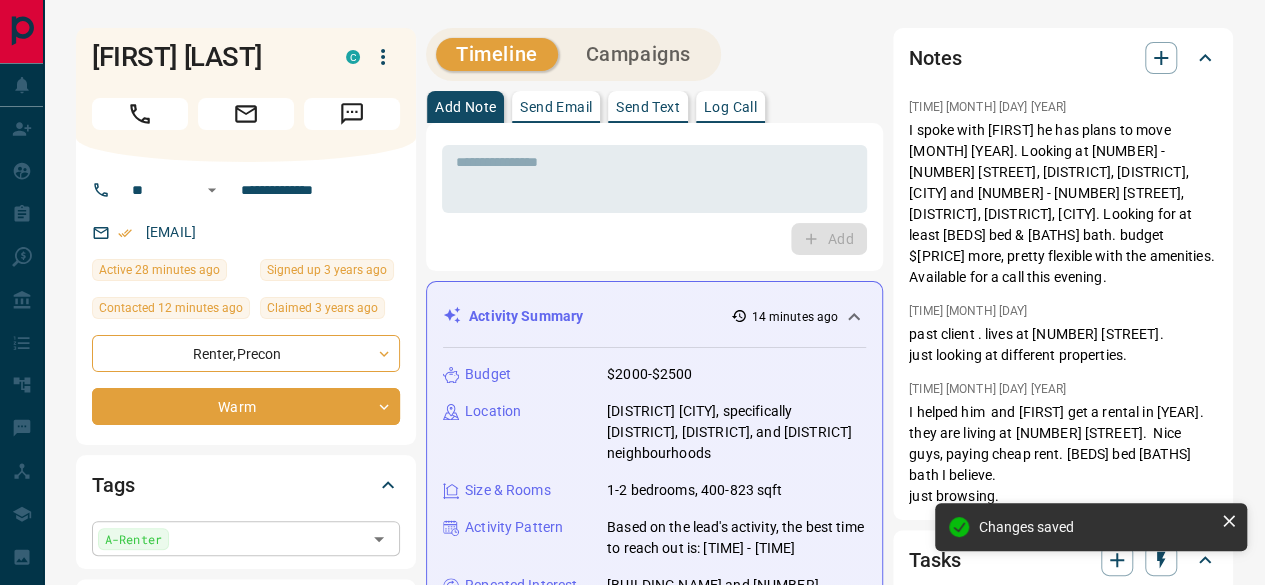 scroll, scrollTop: 0, scrollLeft: 0, axis: both 